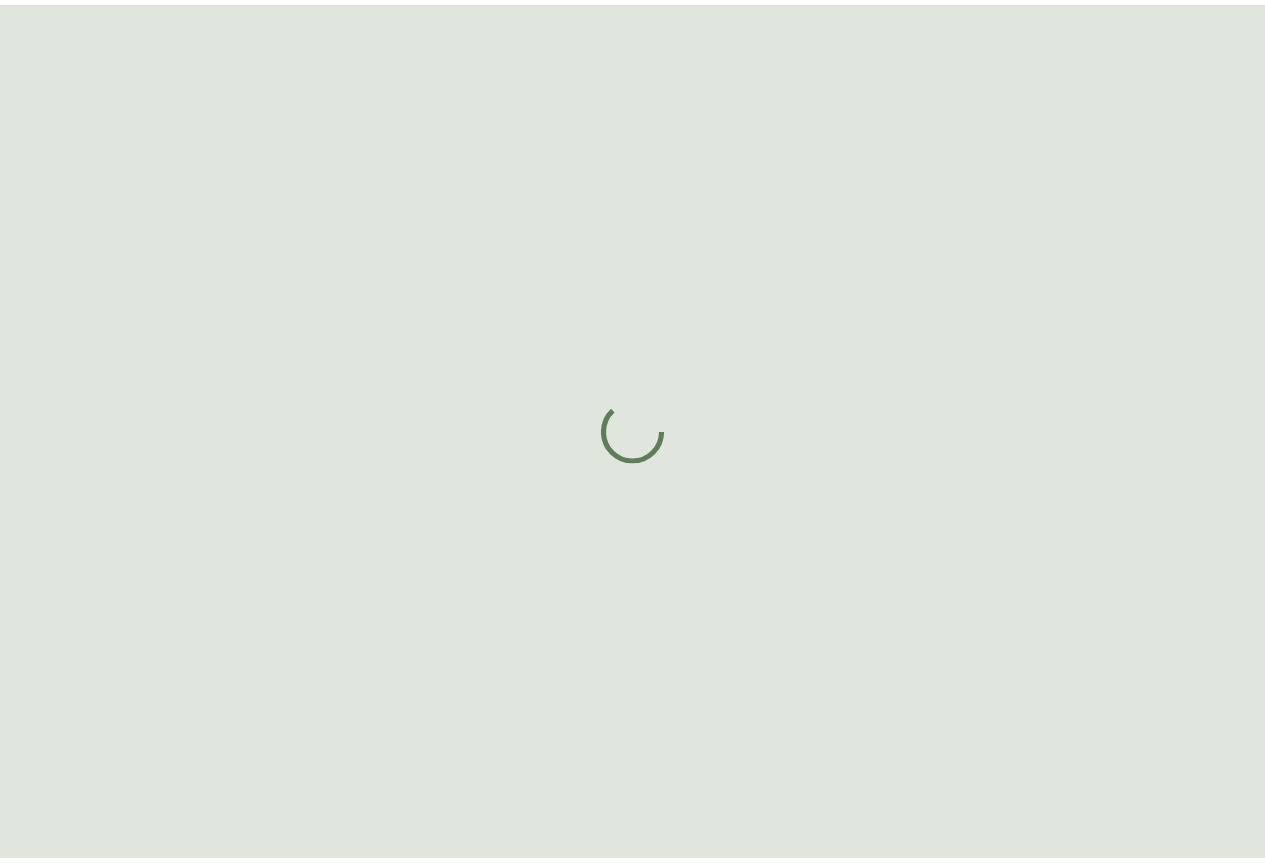 scroll, scrollTop: 0, scrollLeft: 0, axis: both 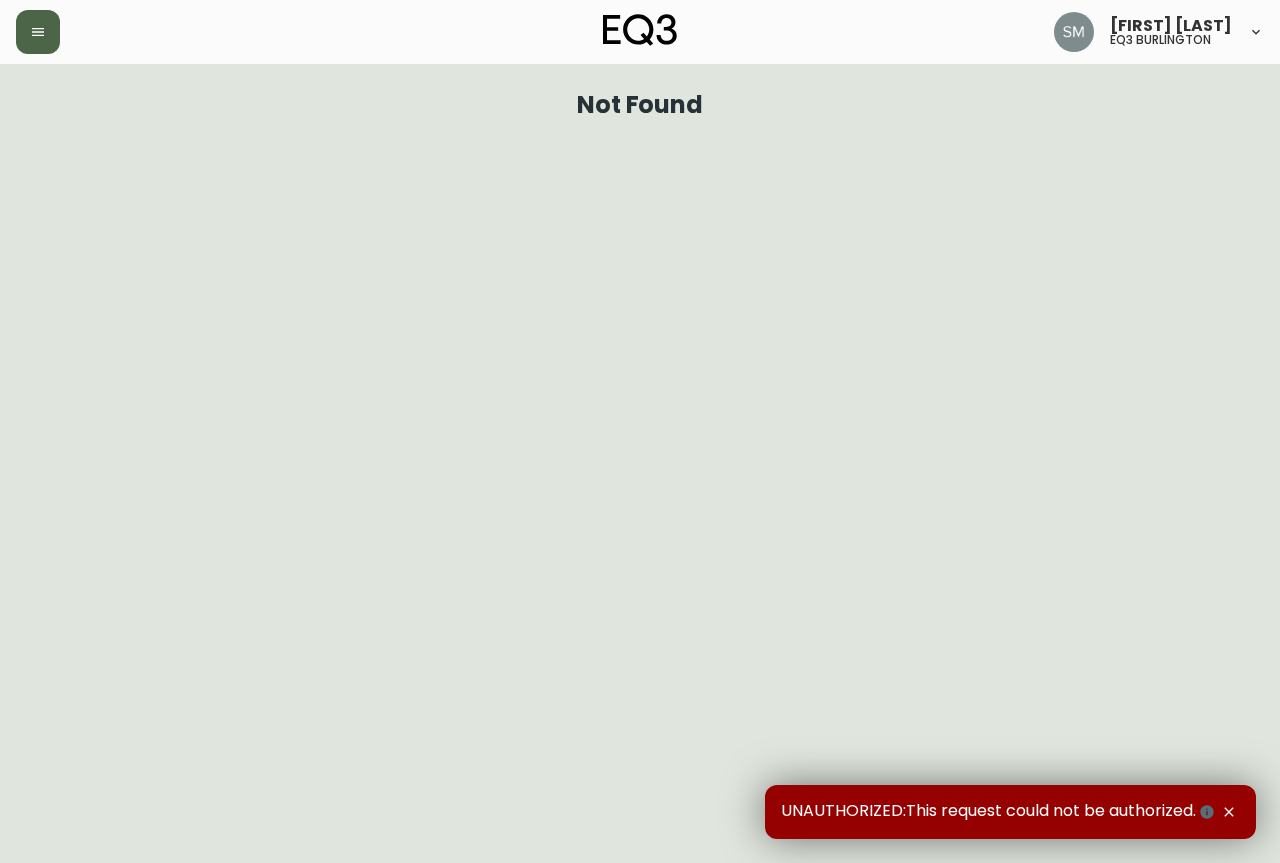 click at bounding box center [38, 32] 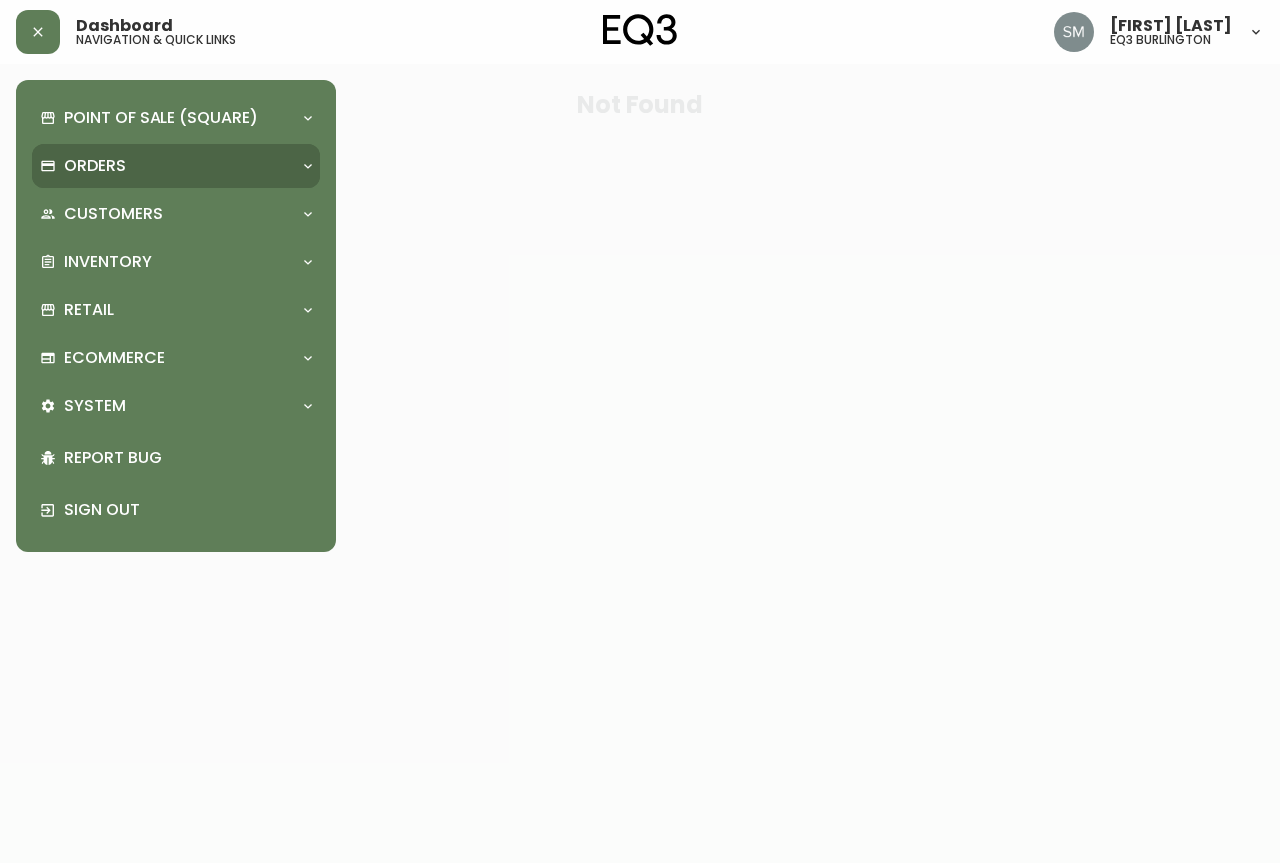 click on "Orders" at bounding box center [166, 166] 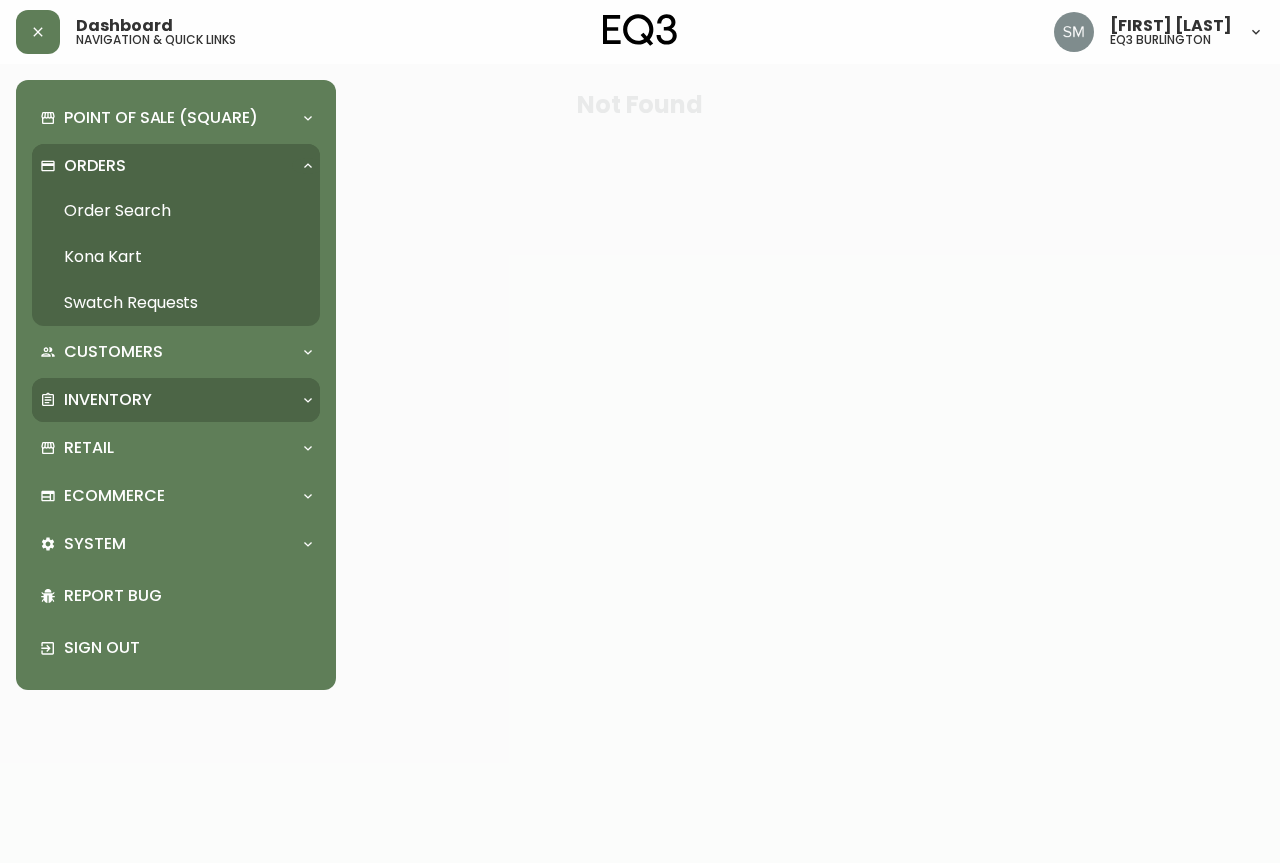 click on "Inventory" at bounding box center (166, 400) 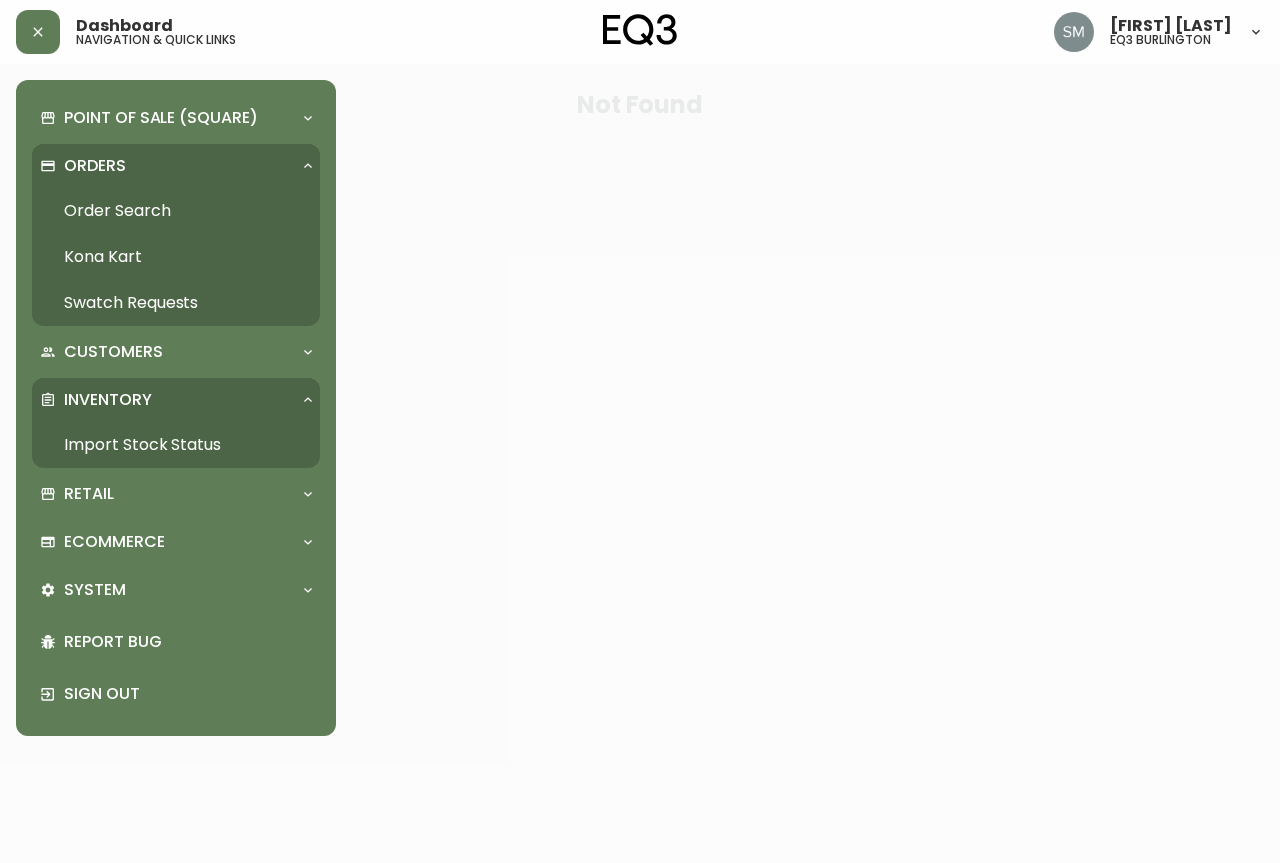 click on "Import Stock Status" at bounding box center [176, 445] 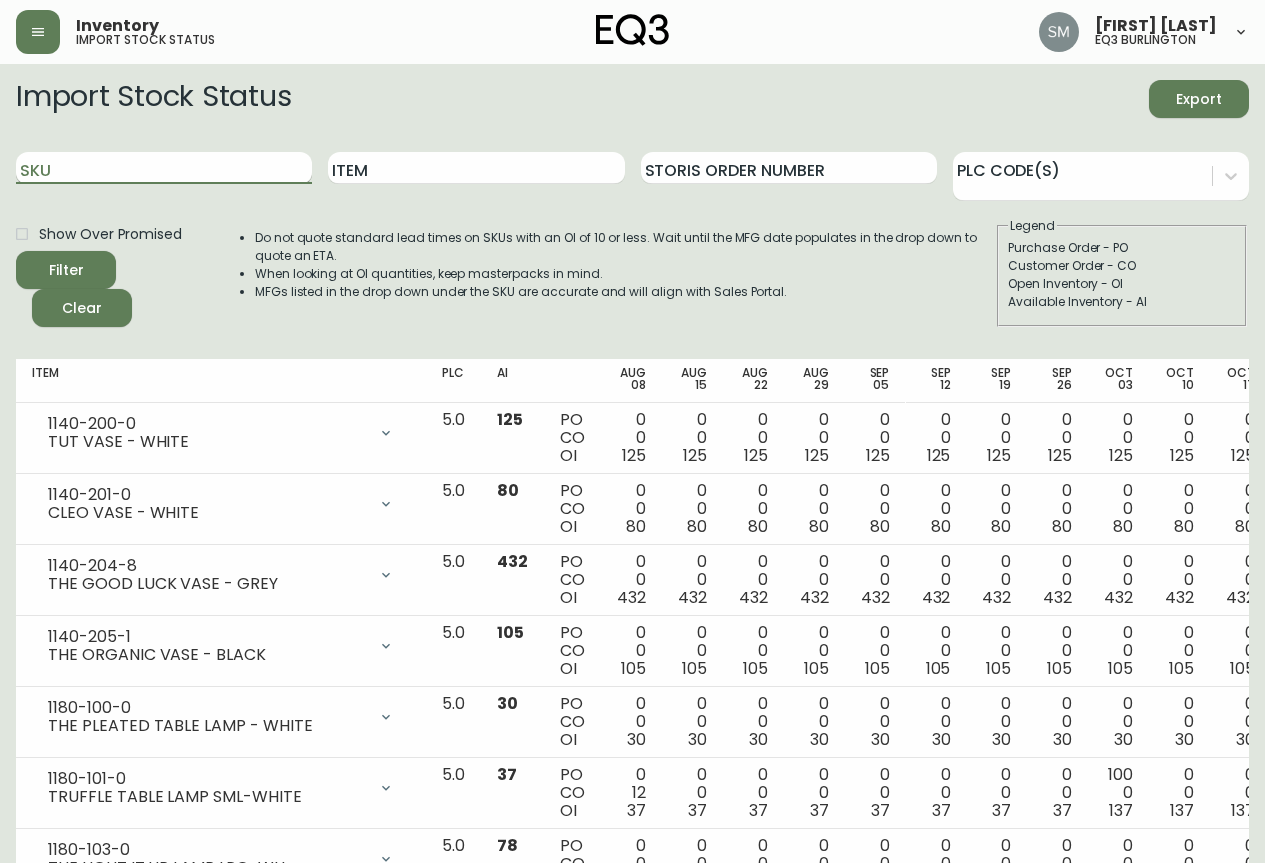 click on "SKU" at bounding box center [164, 168] 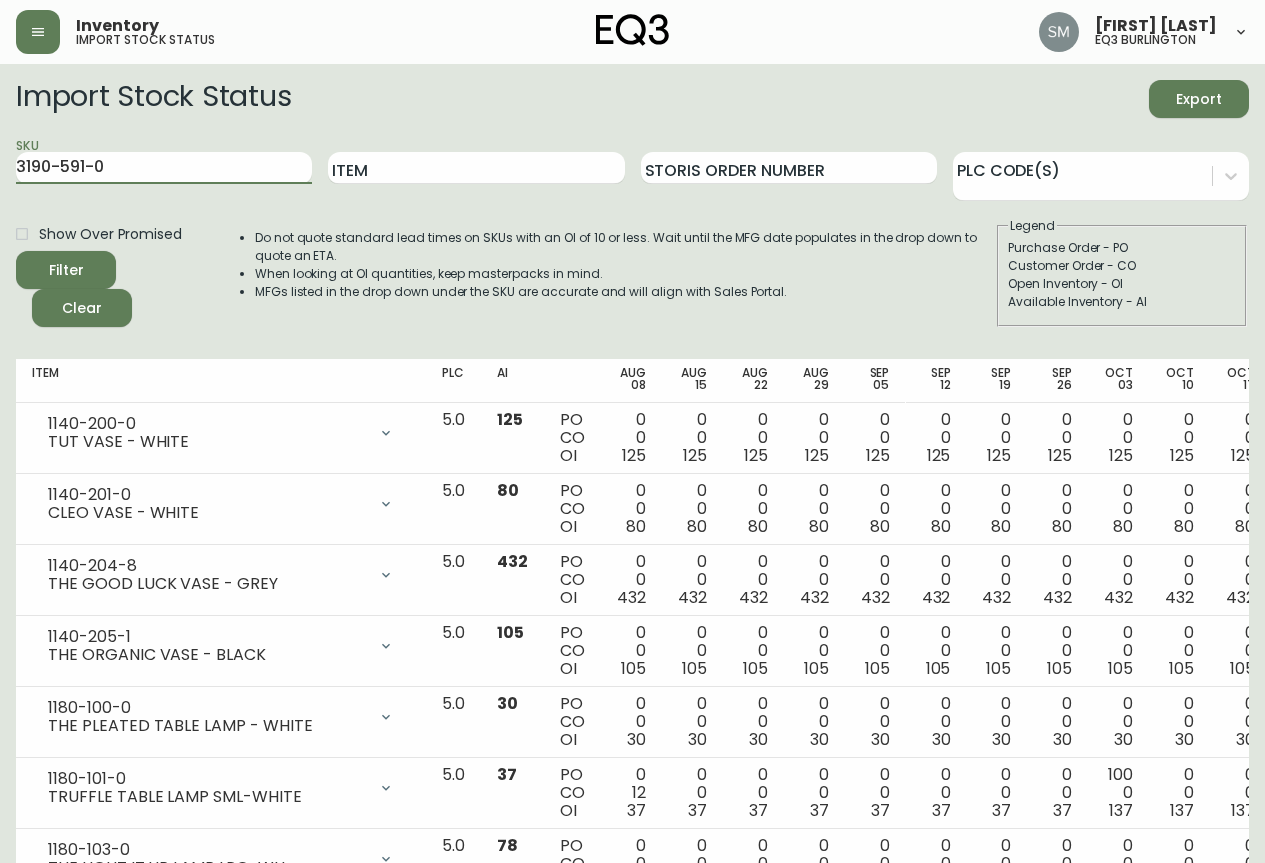 type on "3190-591-0" 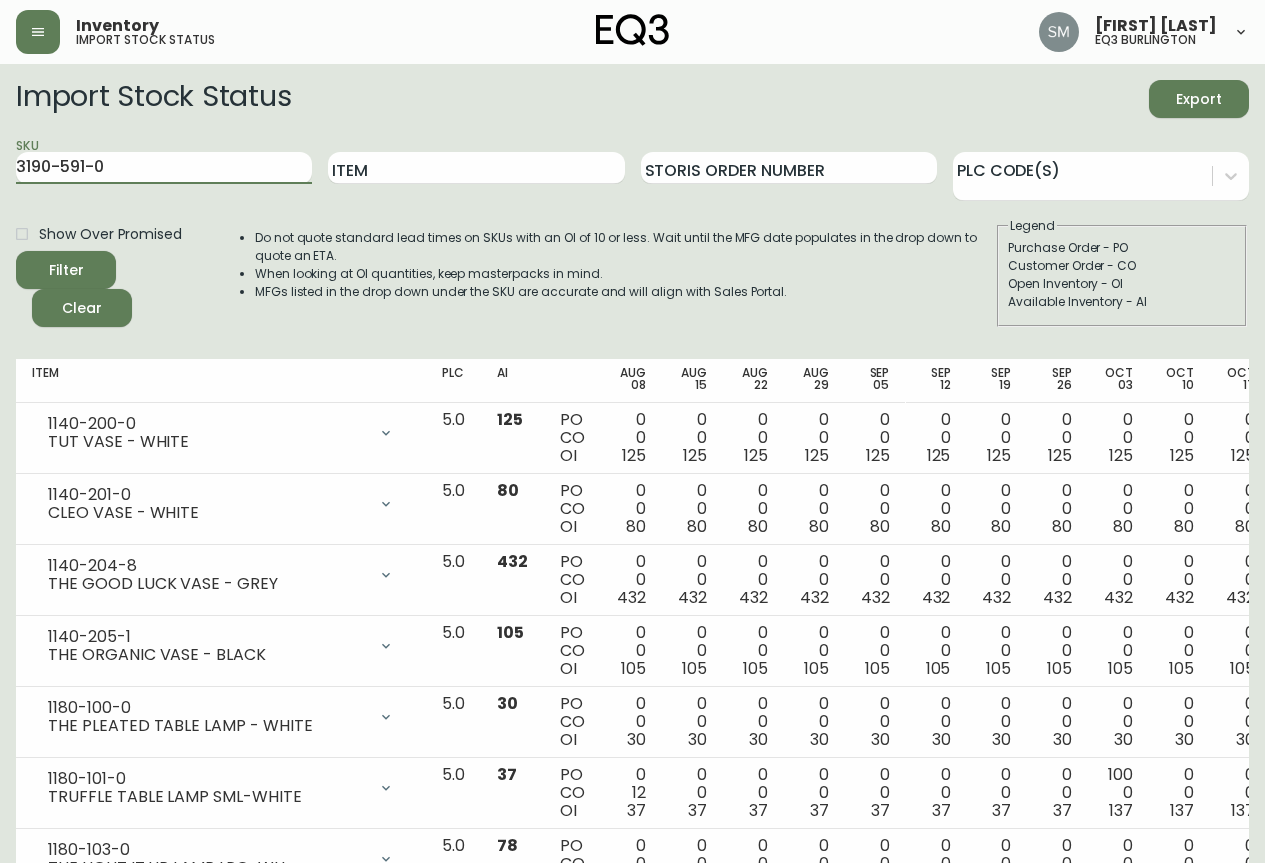 click on "Filter" at bounding box center [66, 270] 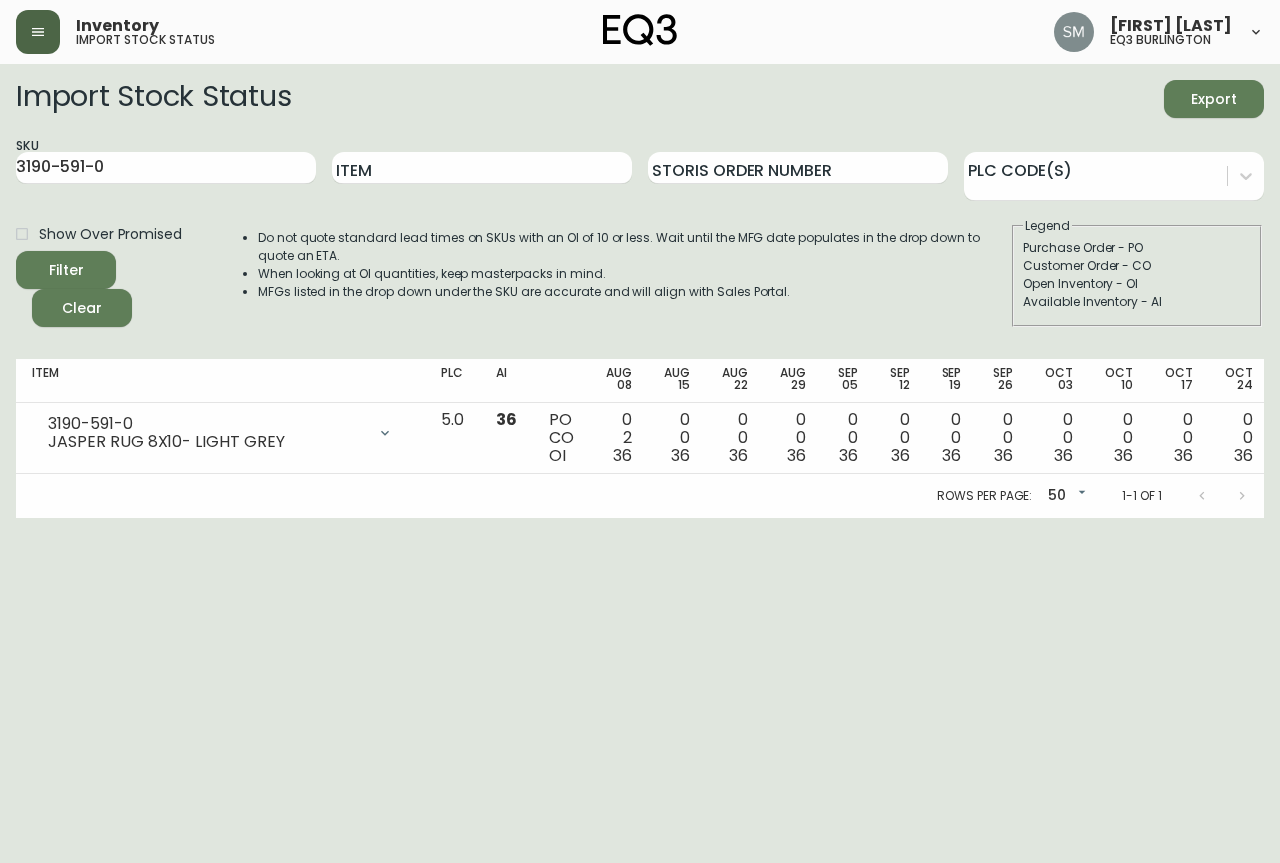 click at bounding box center [38, 32] 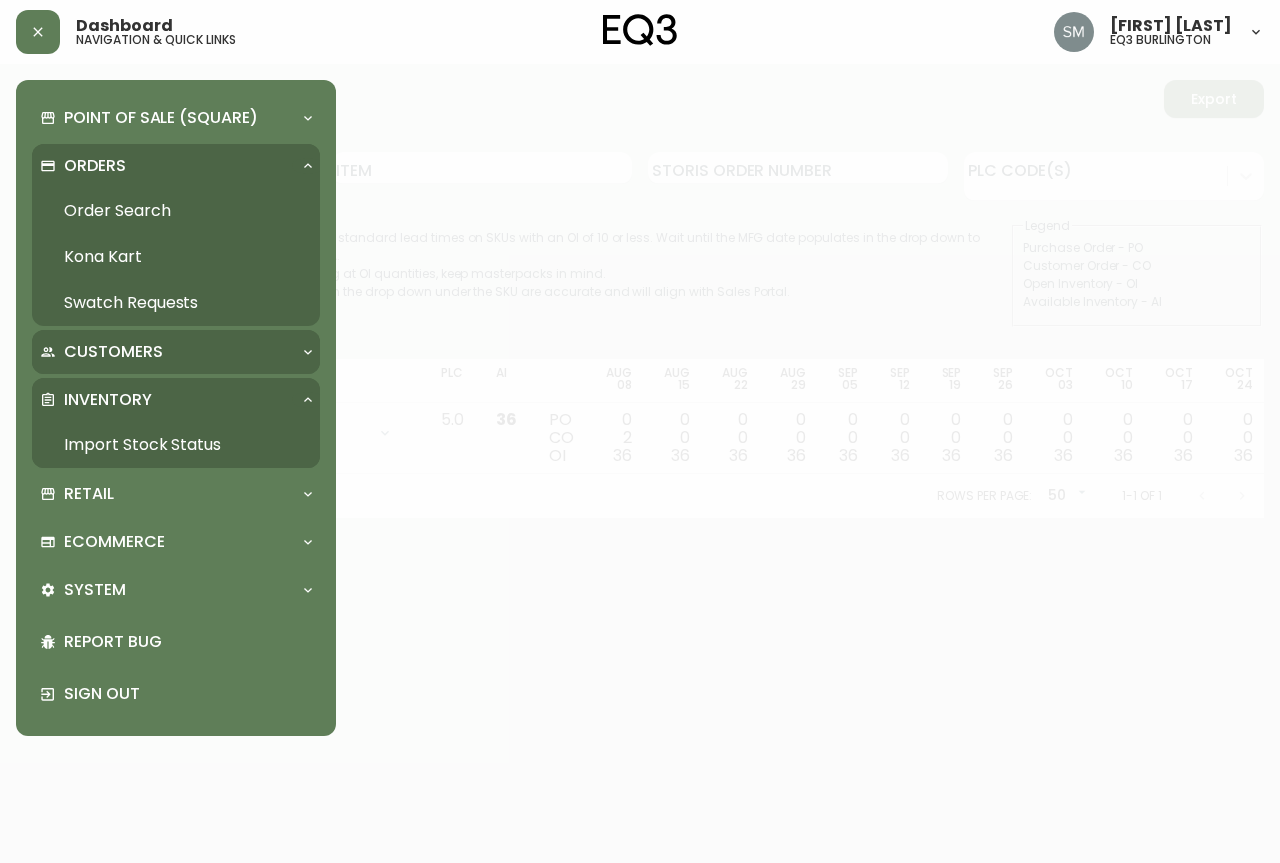 click on "Customers" at bounding box center (166, 352) 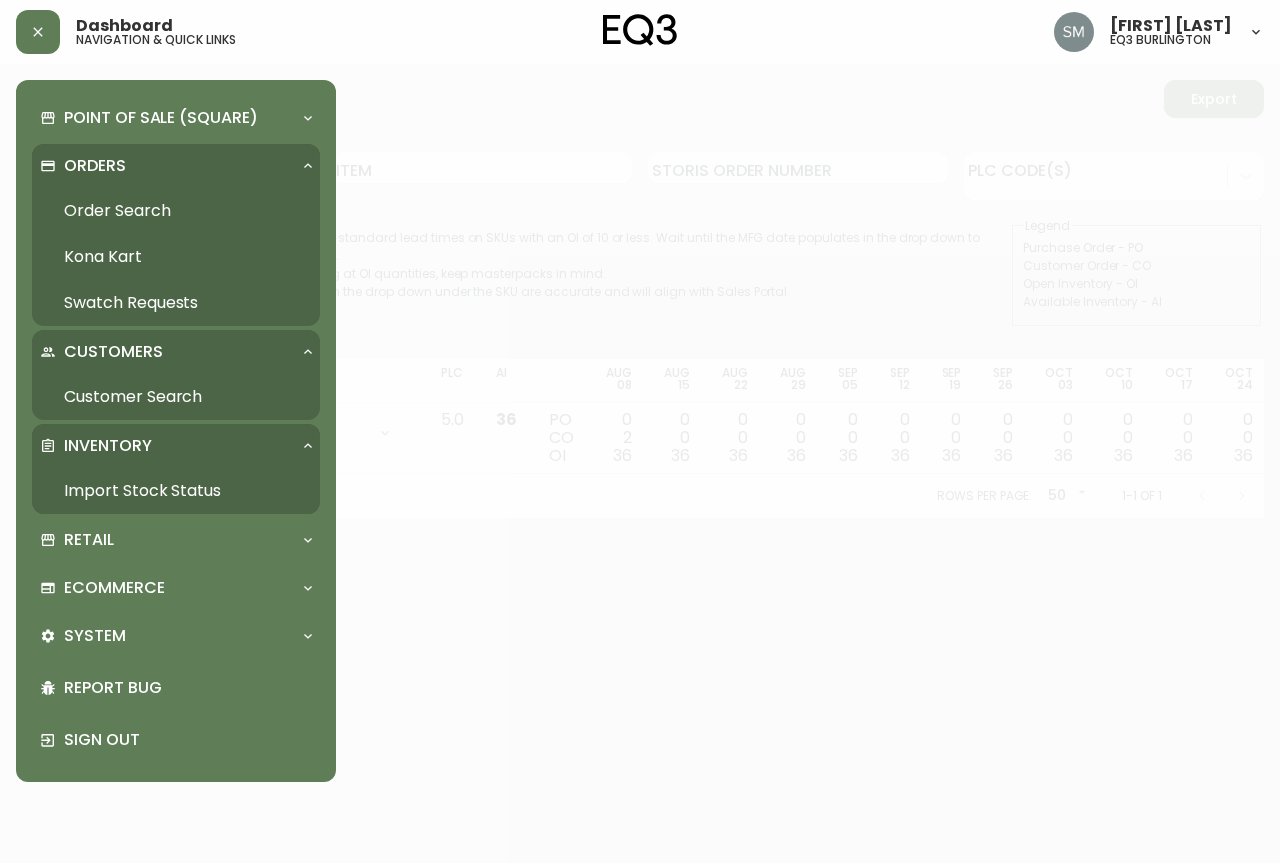 click on "Customer Search" at bounding box center (176, 397) 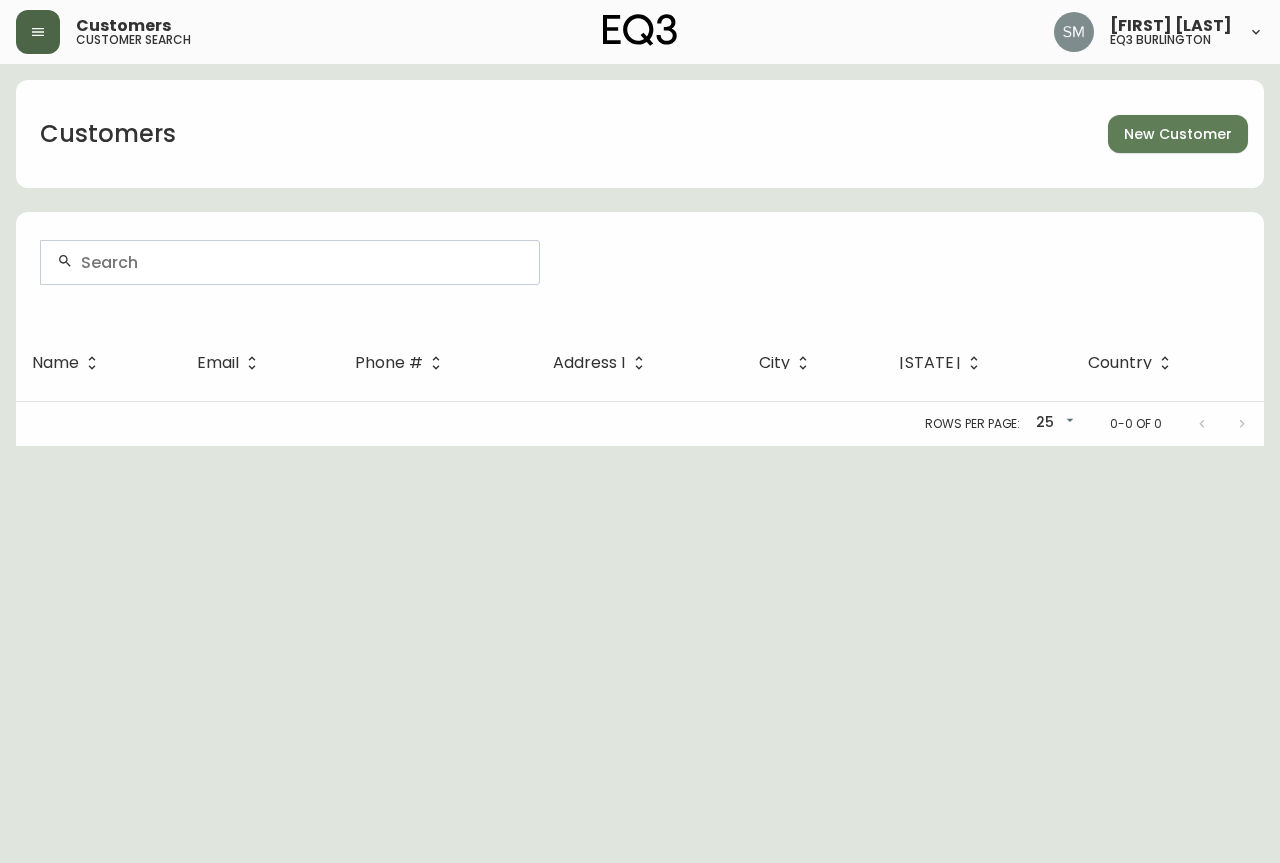 click at bounding box center [38, 32] 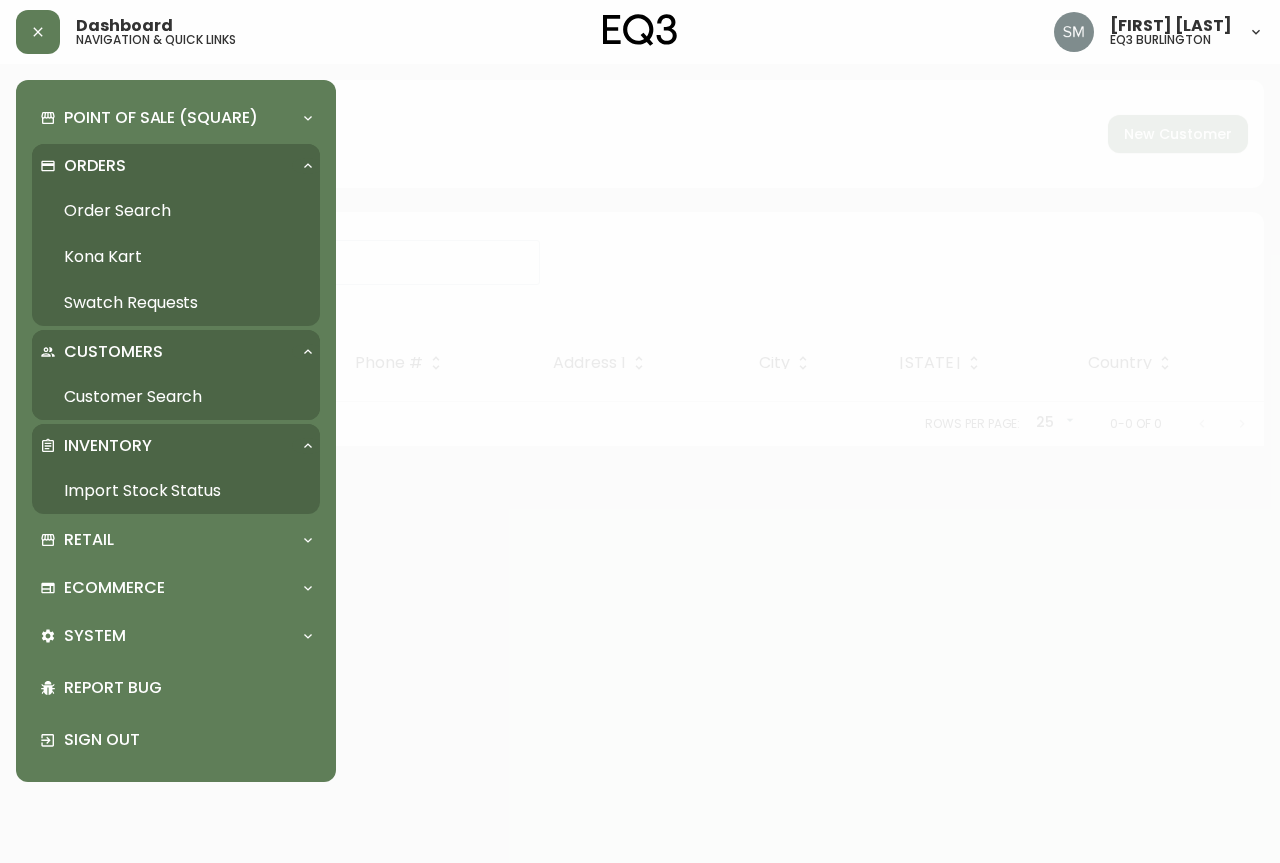 click on "Order Search" at bounding box center [176, 211] 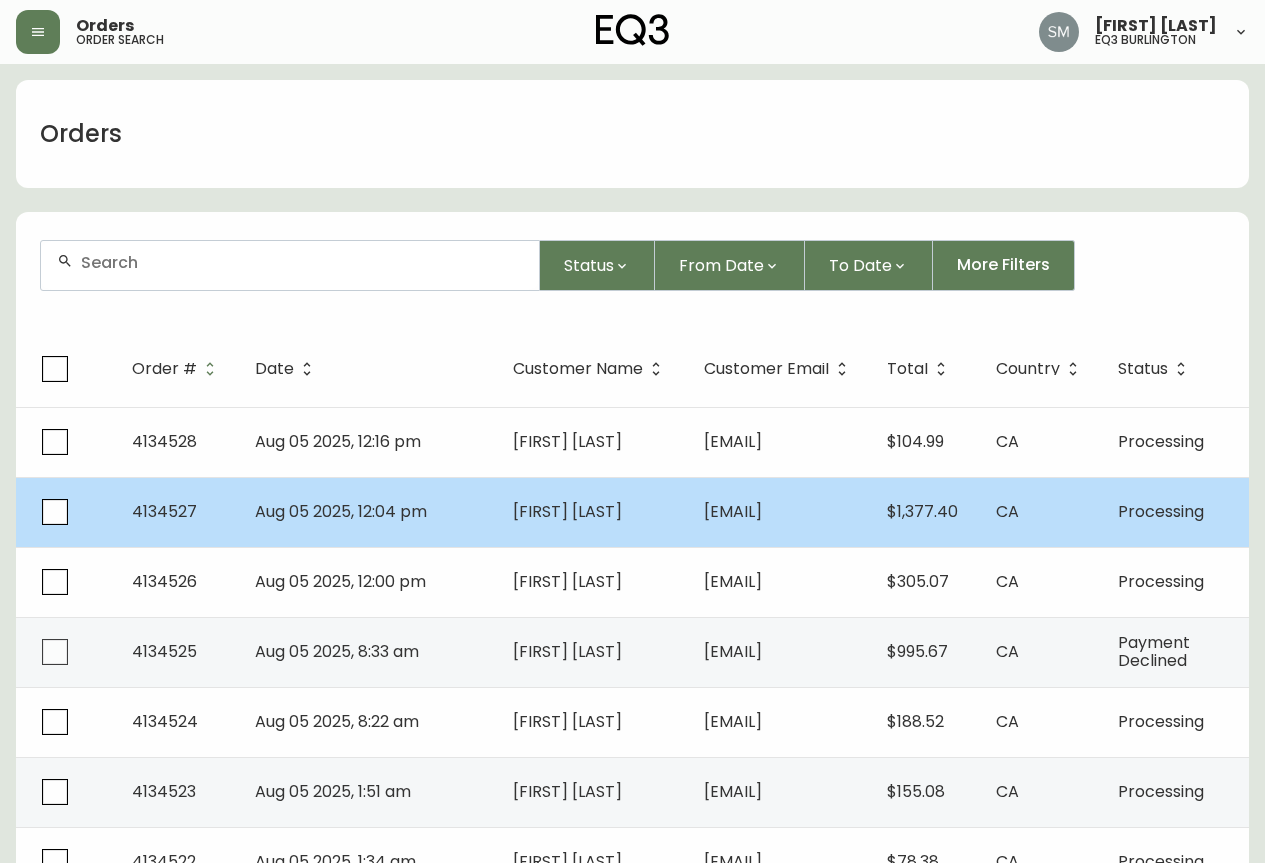 click on "[FIRST] [LAST]" at bounding box center [592, 512] 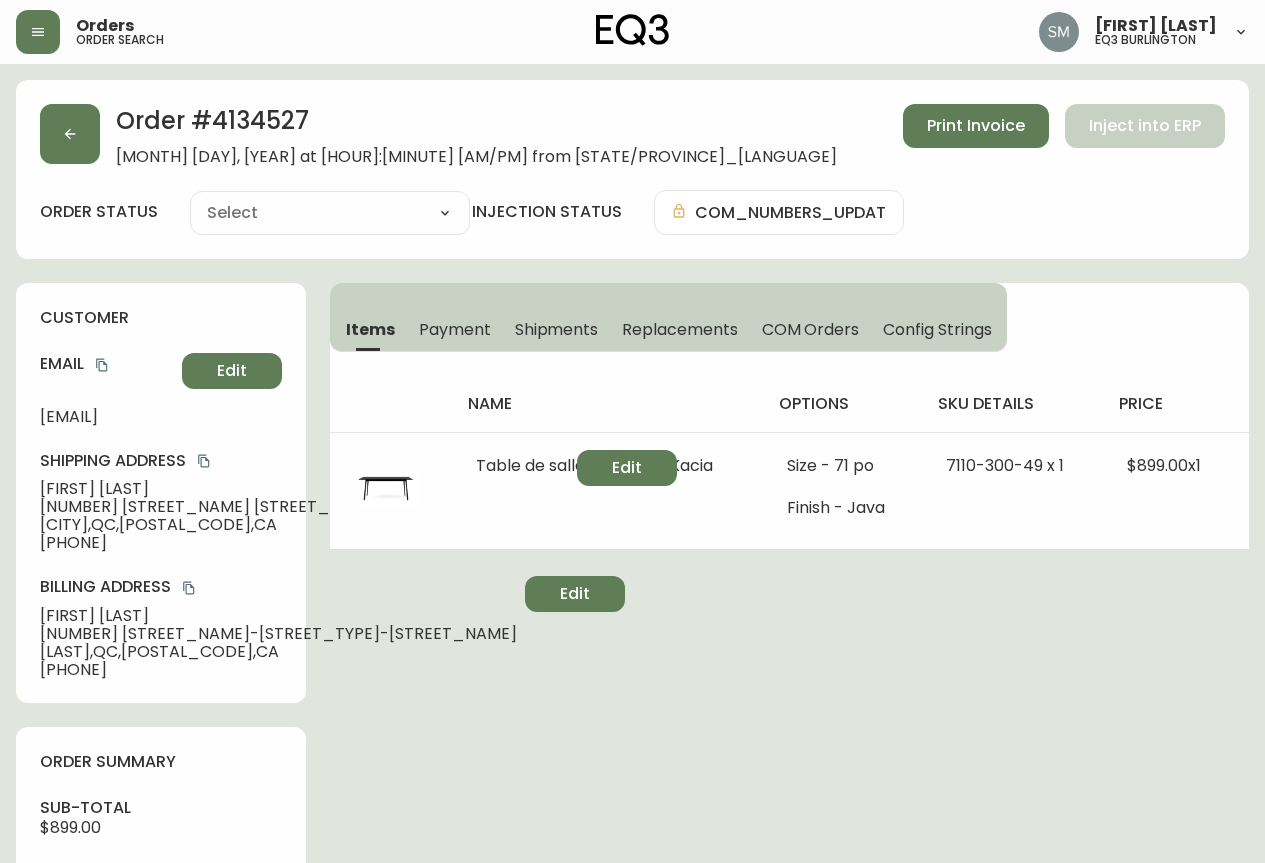 type on "Processing" 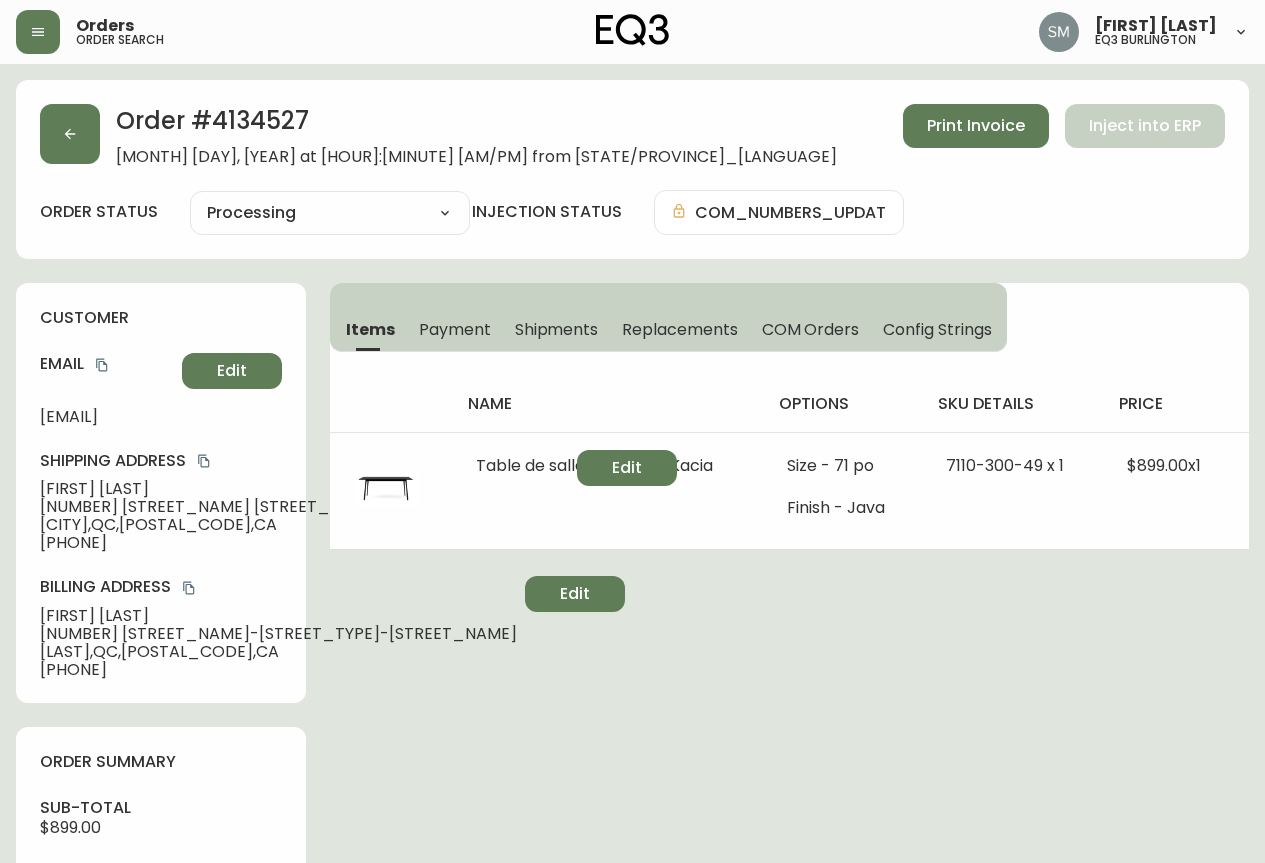 select on "PROCESSING" 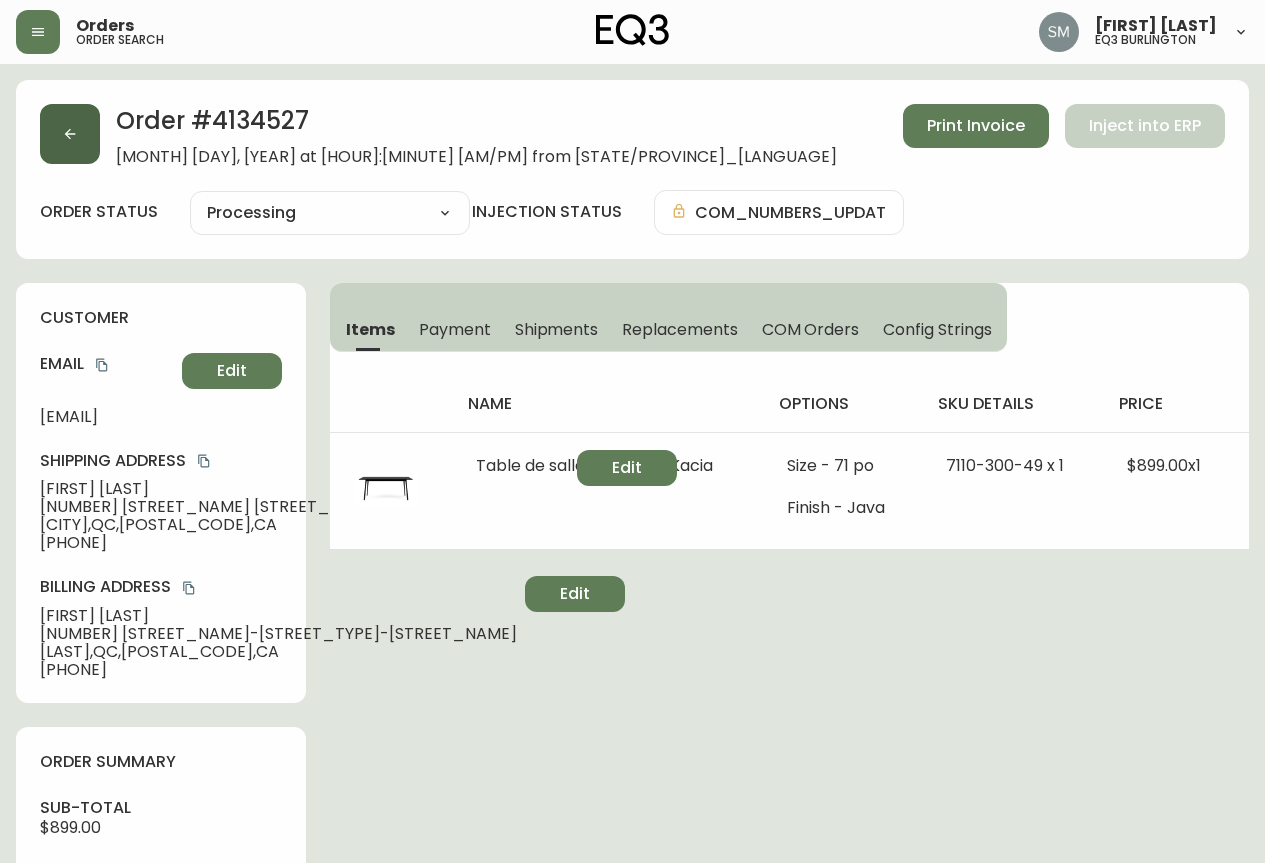 click at bounding box center [70, 134] 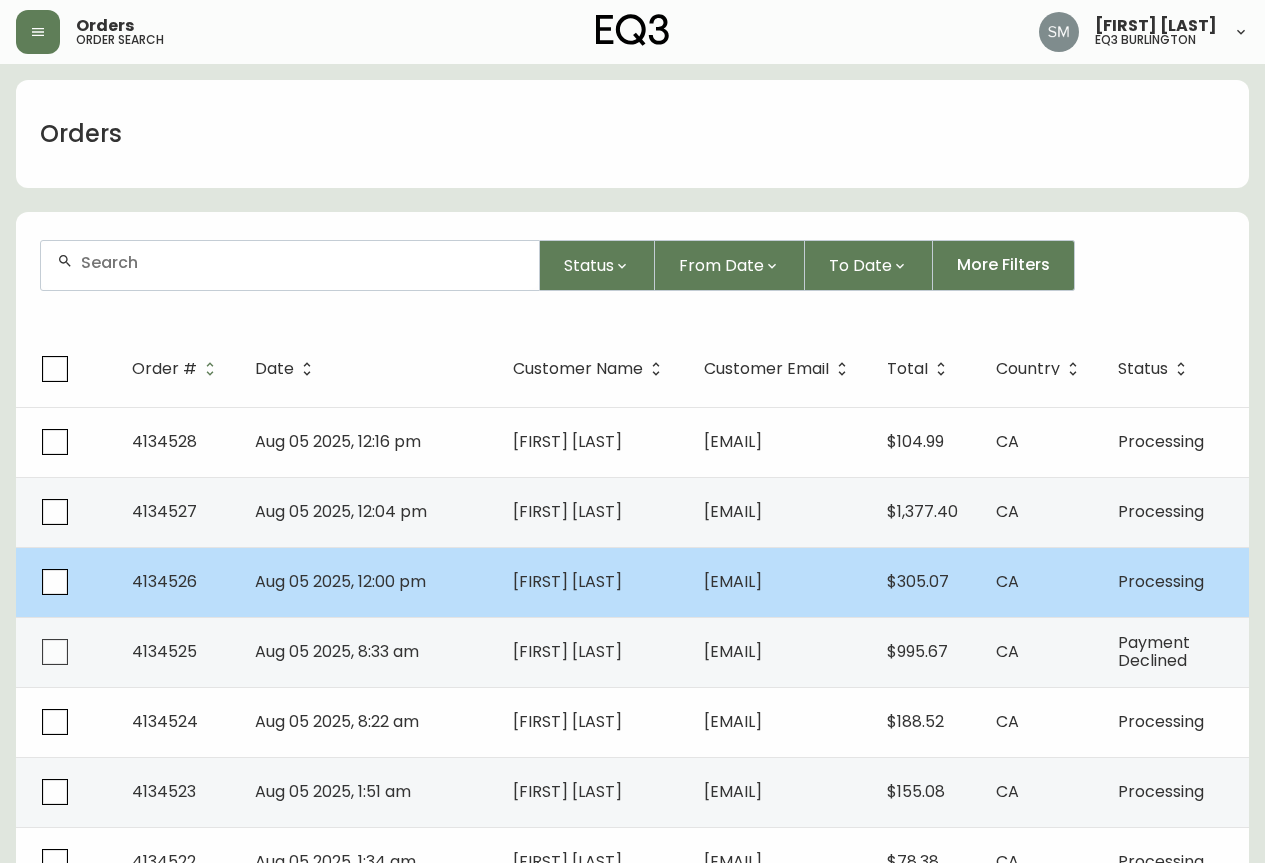 click on "[EMAIL]" at bounding box center [733, 581] 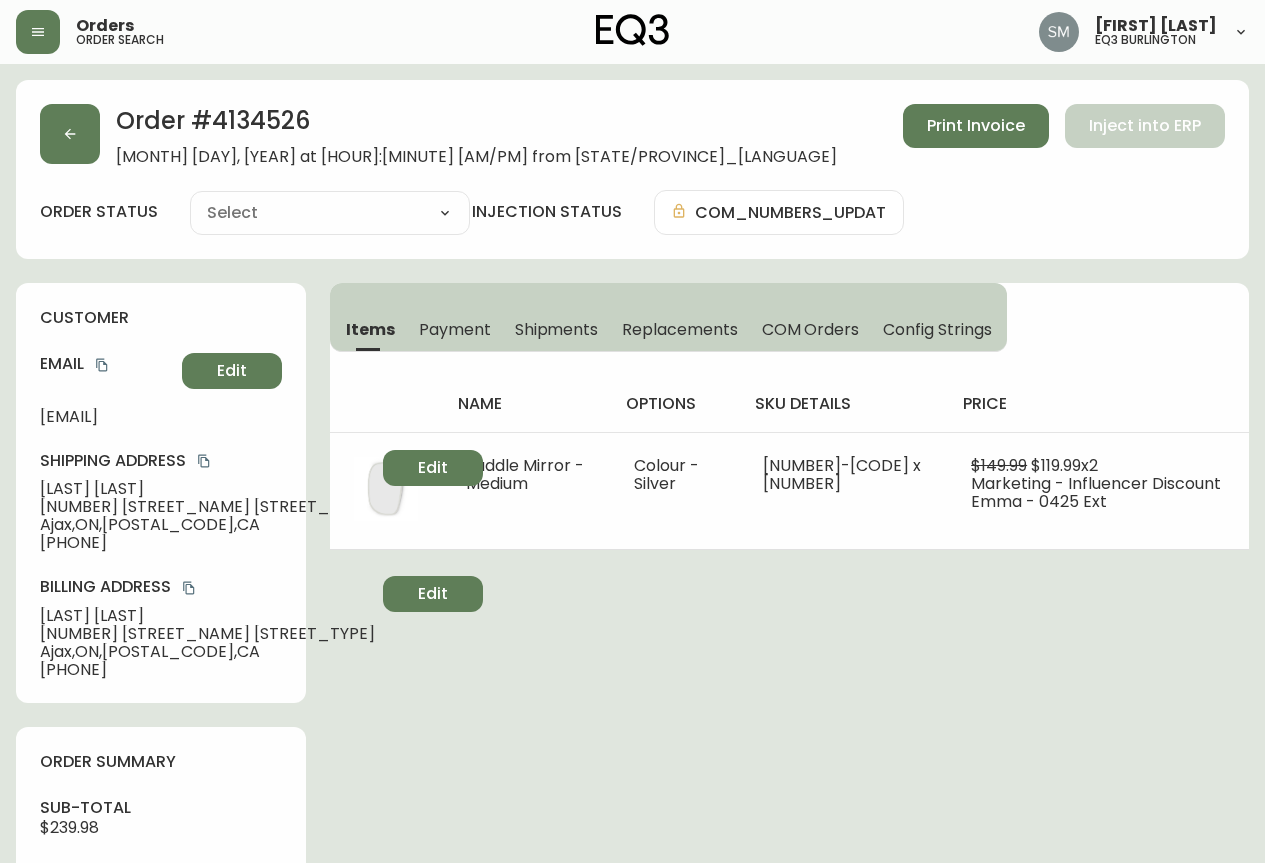 type on "Processing" 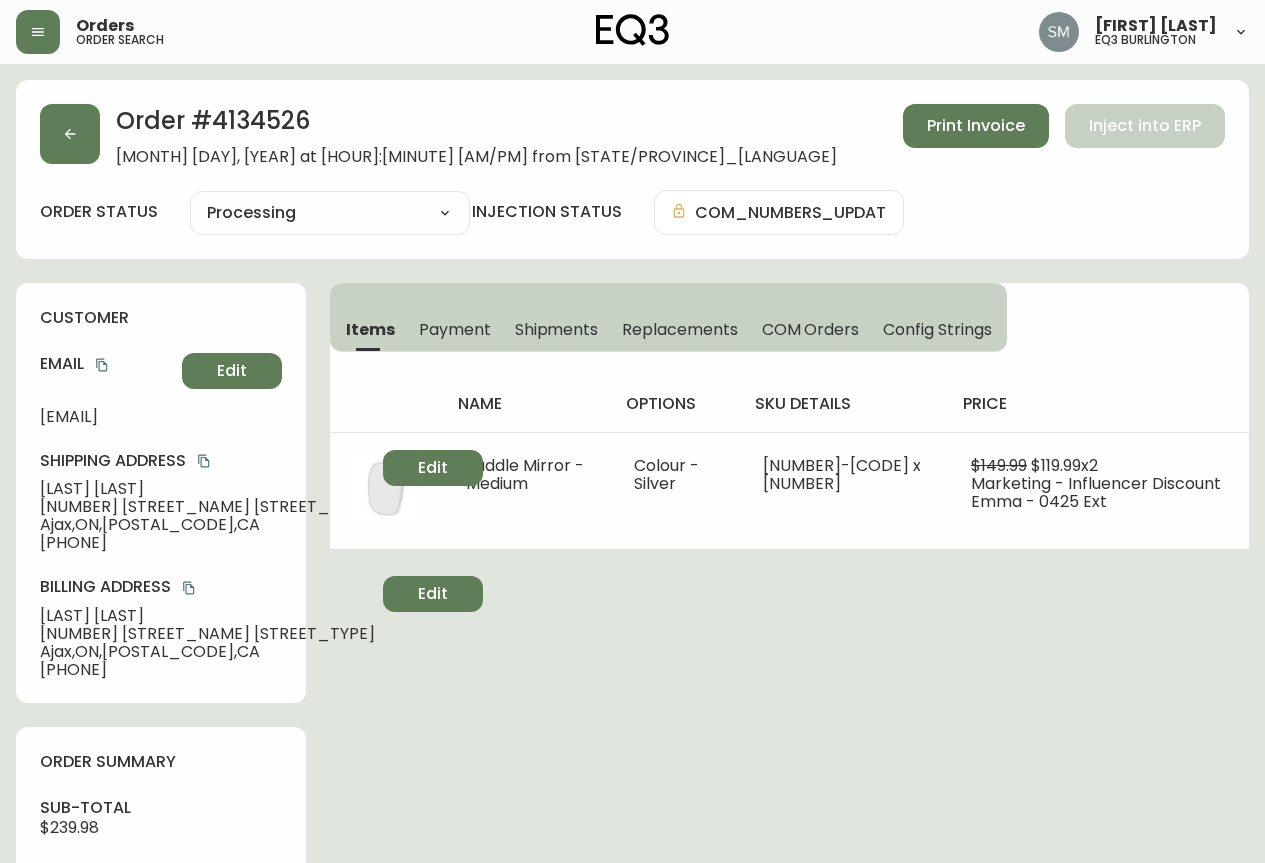 select on "PROCESSING" 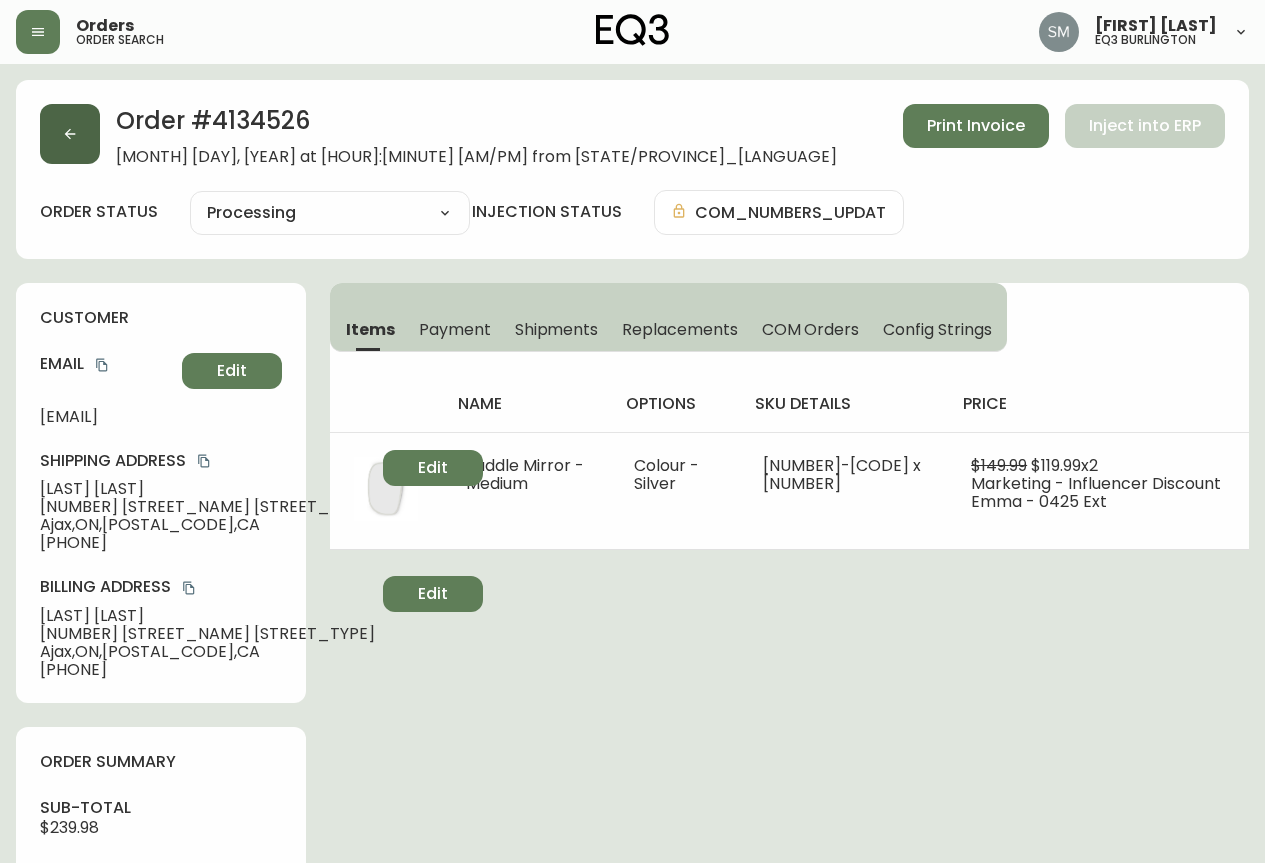 click at bounding box center [70, 134] 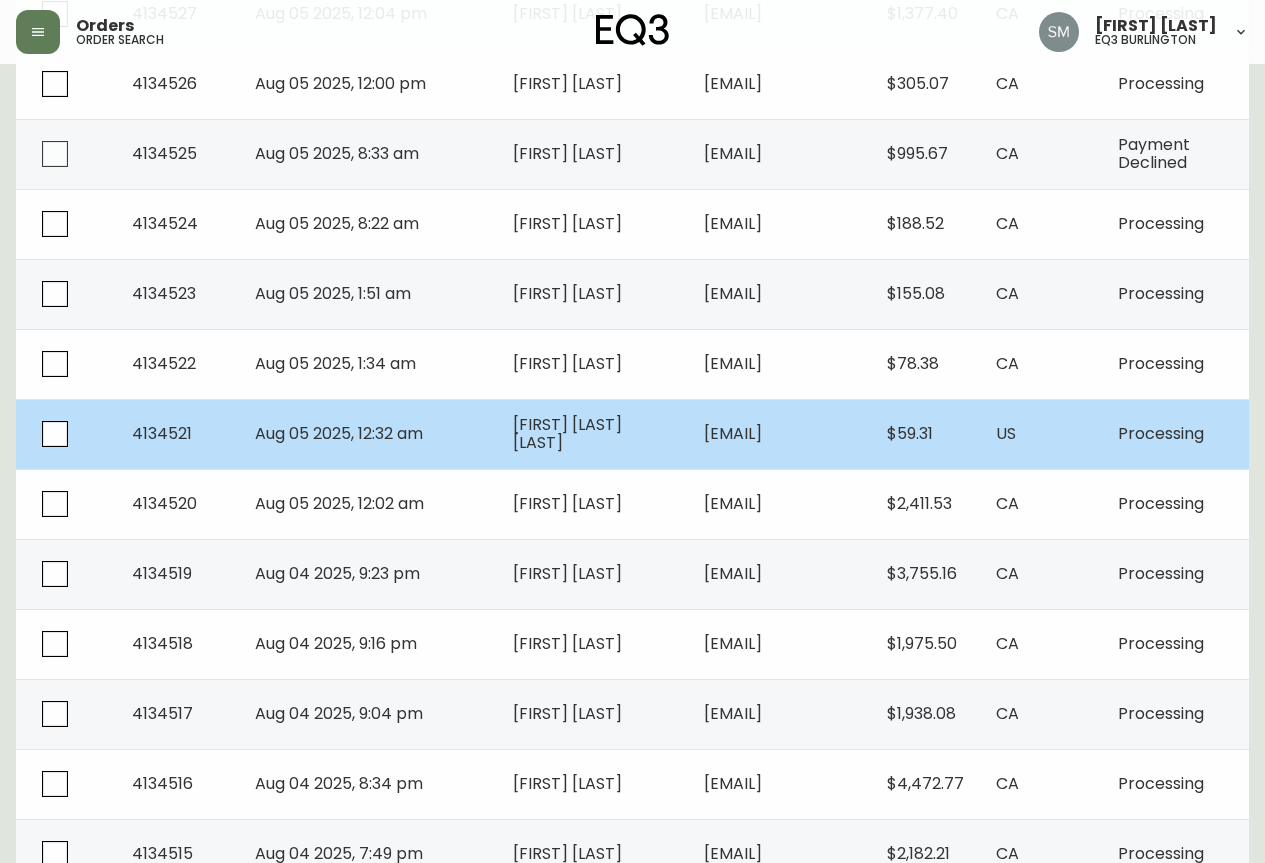 scroll, scrollTop: 500, scrollLeft: 0, axis: vertical 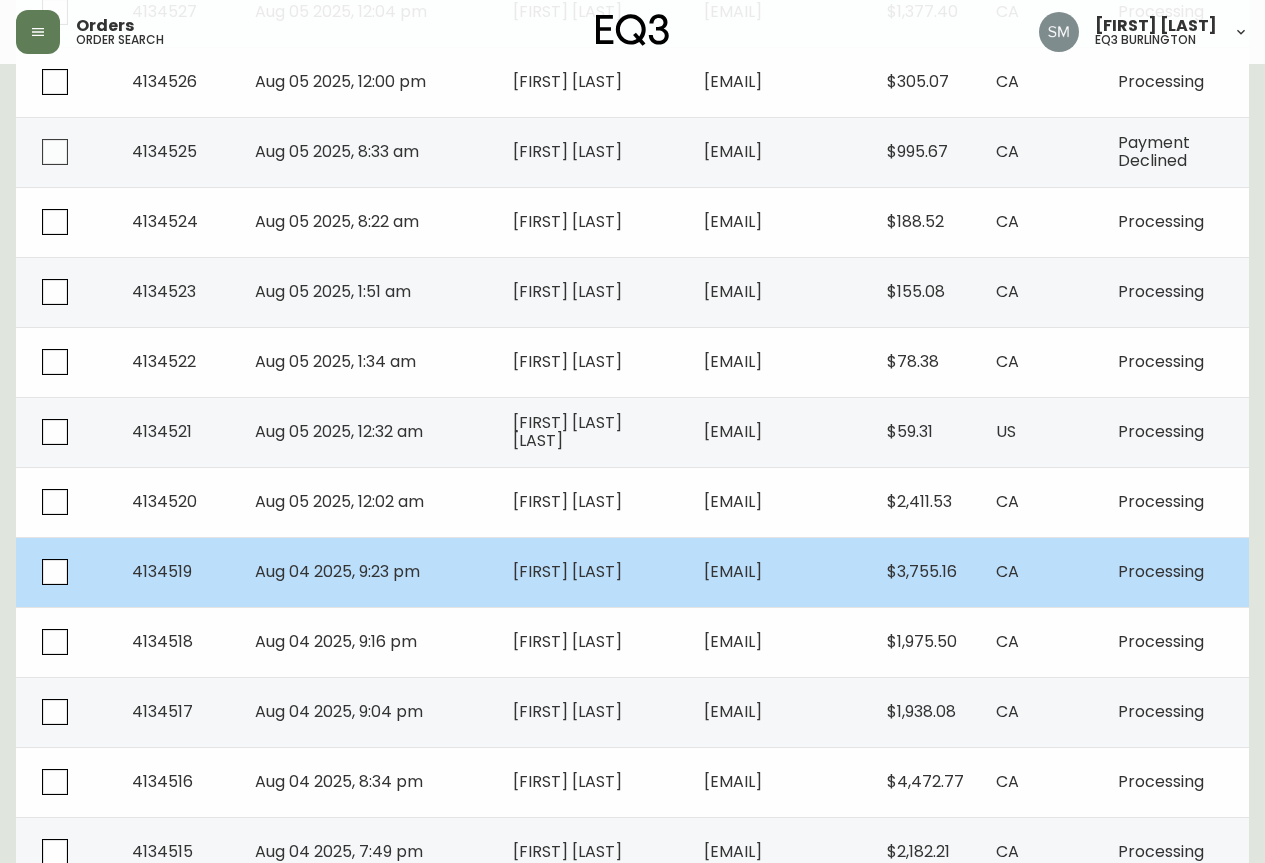 click on "[EMAIL]" at bounding box center (733, 571) 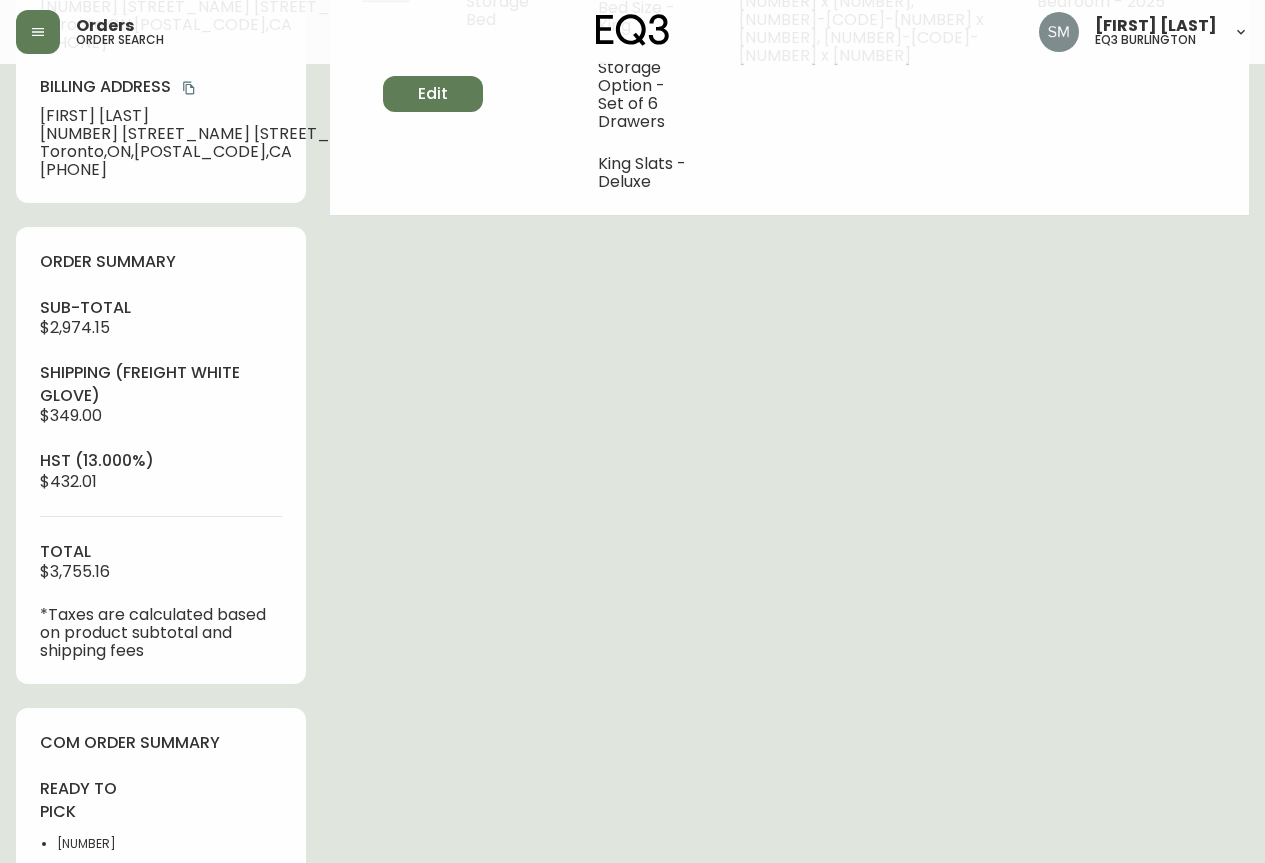 type on "Processing" 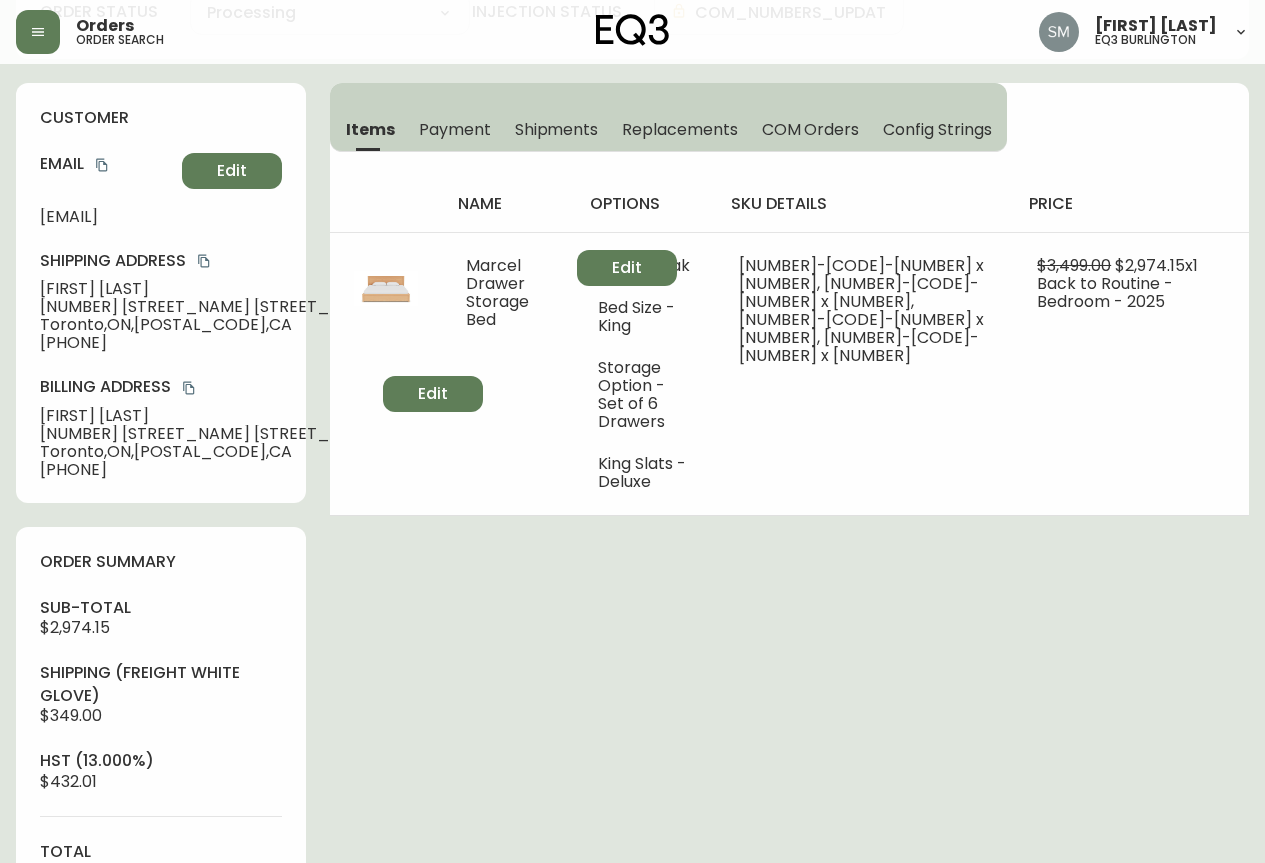 scroll, scrollTop: 0, scrollLeft: 0, axis: both 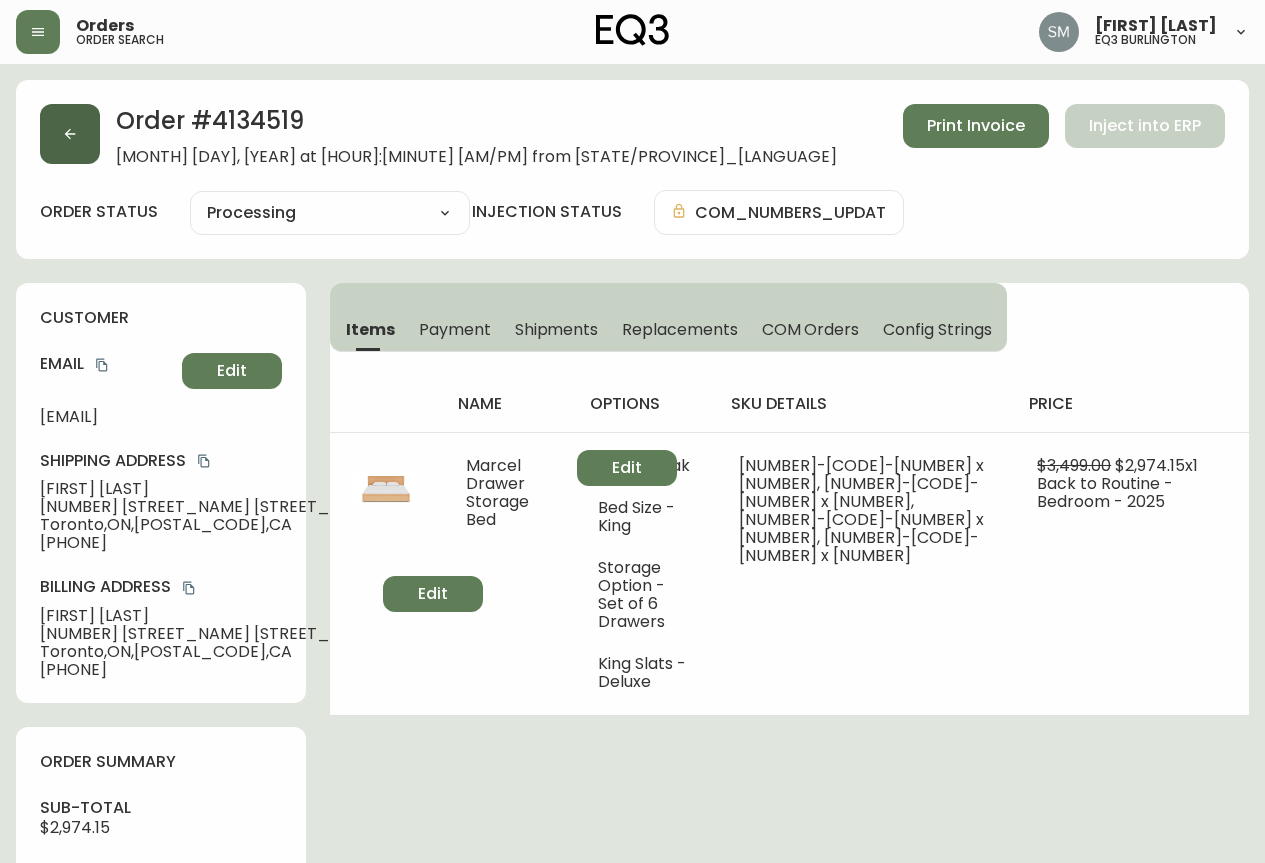 click at bounding box center [70, 134] 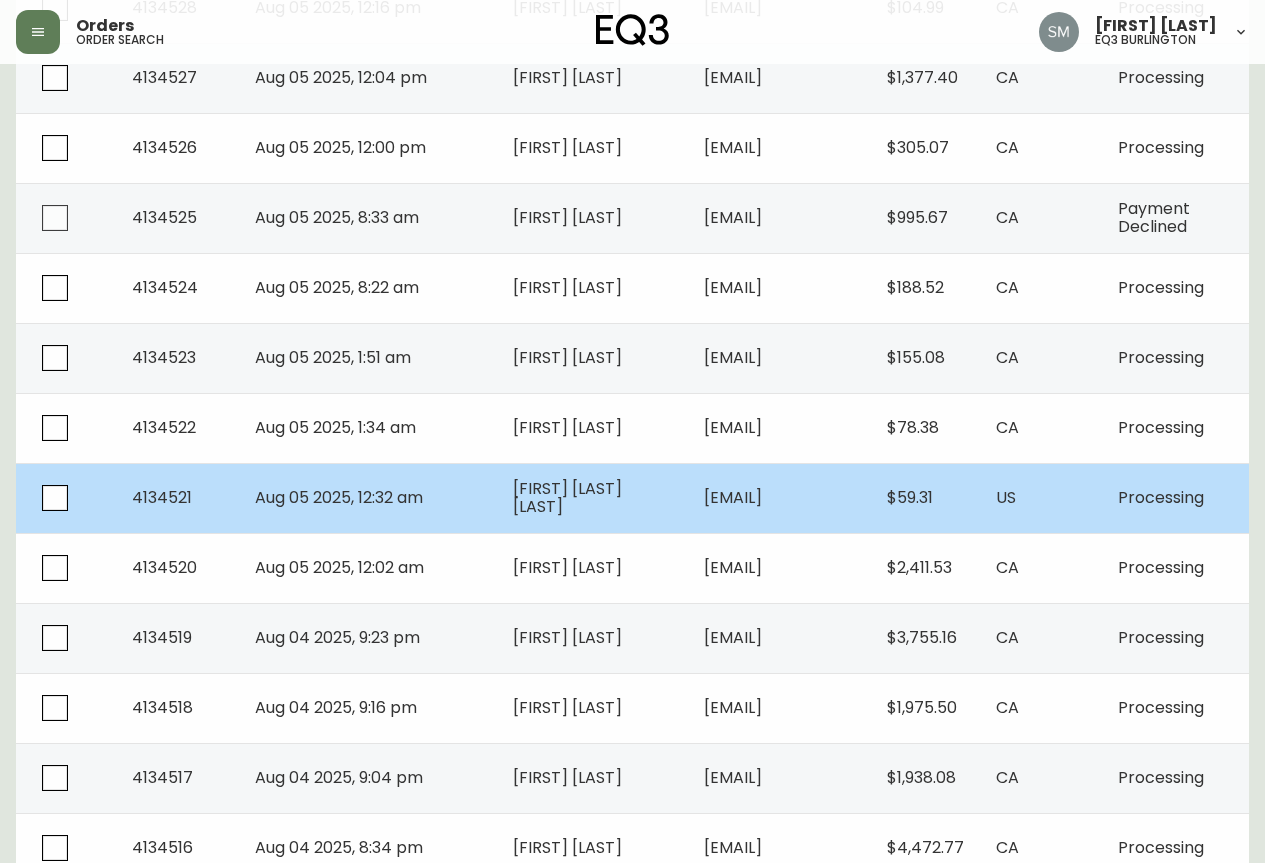 scroll, scrollTop: 600, scrollLeft: 0, axis: vertical 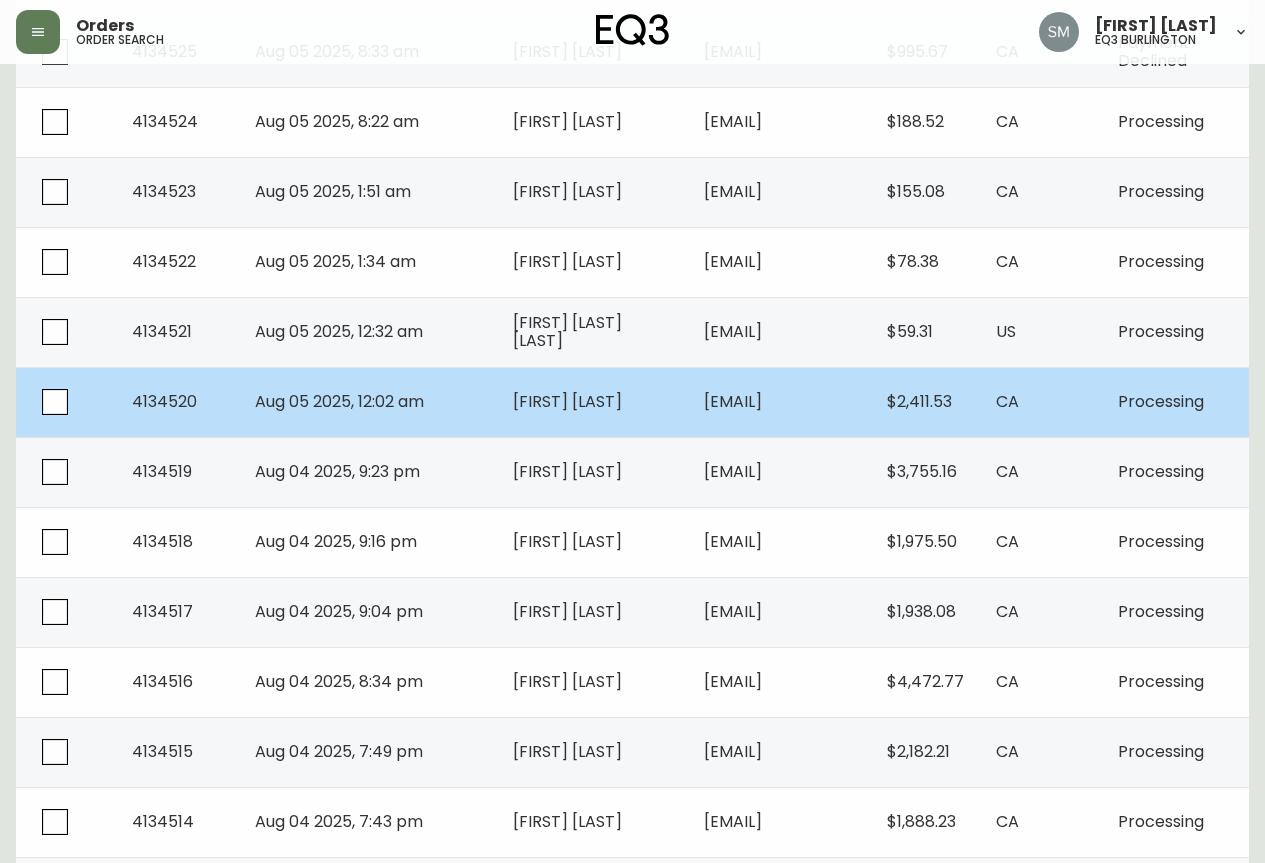 click on "[FIRST] [LAST]" at bounding box center (592, 402) 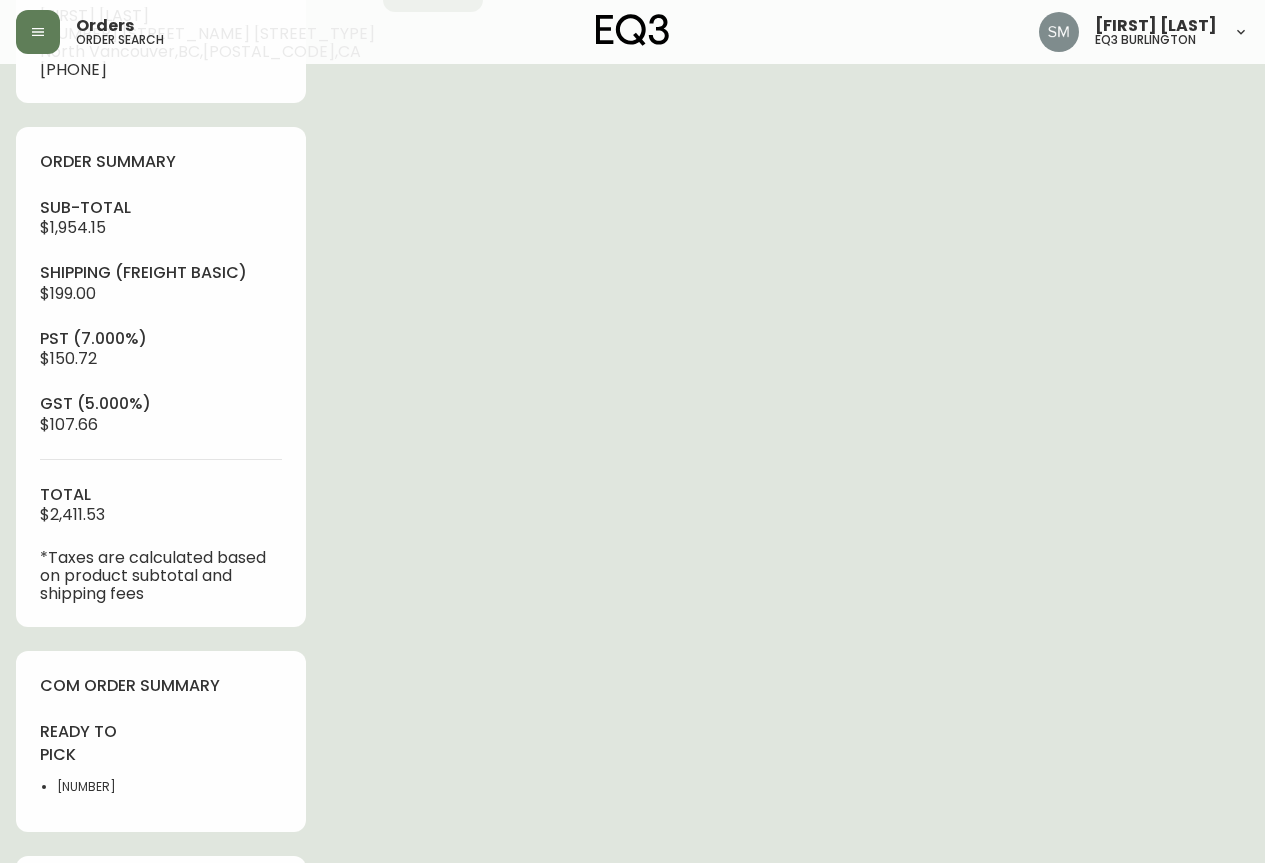type on "Processing" 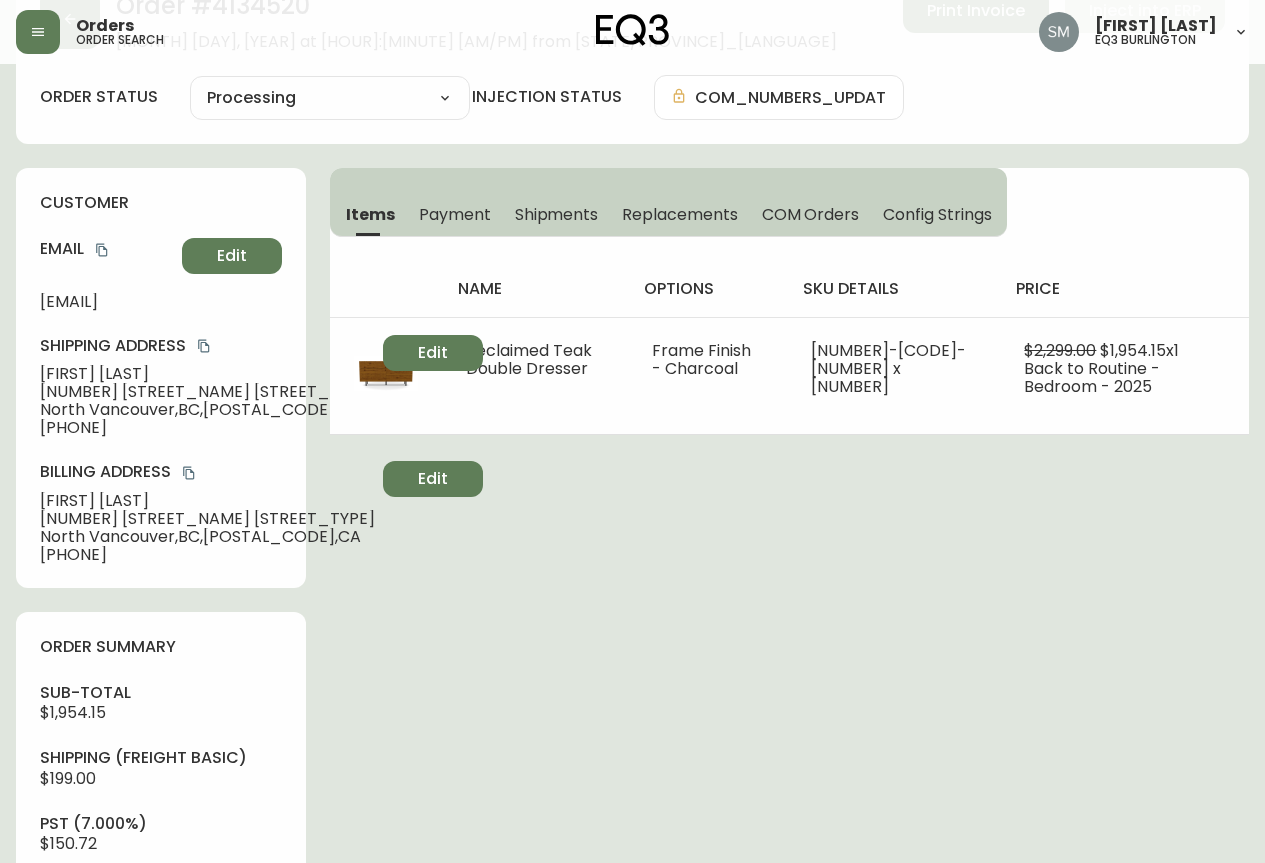 scroll, scrollTop: 0, scrollLeft: 0, axis: both 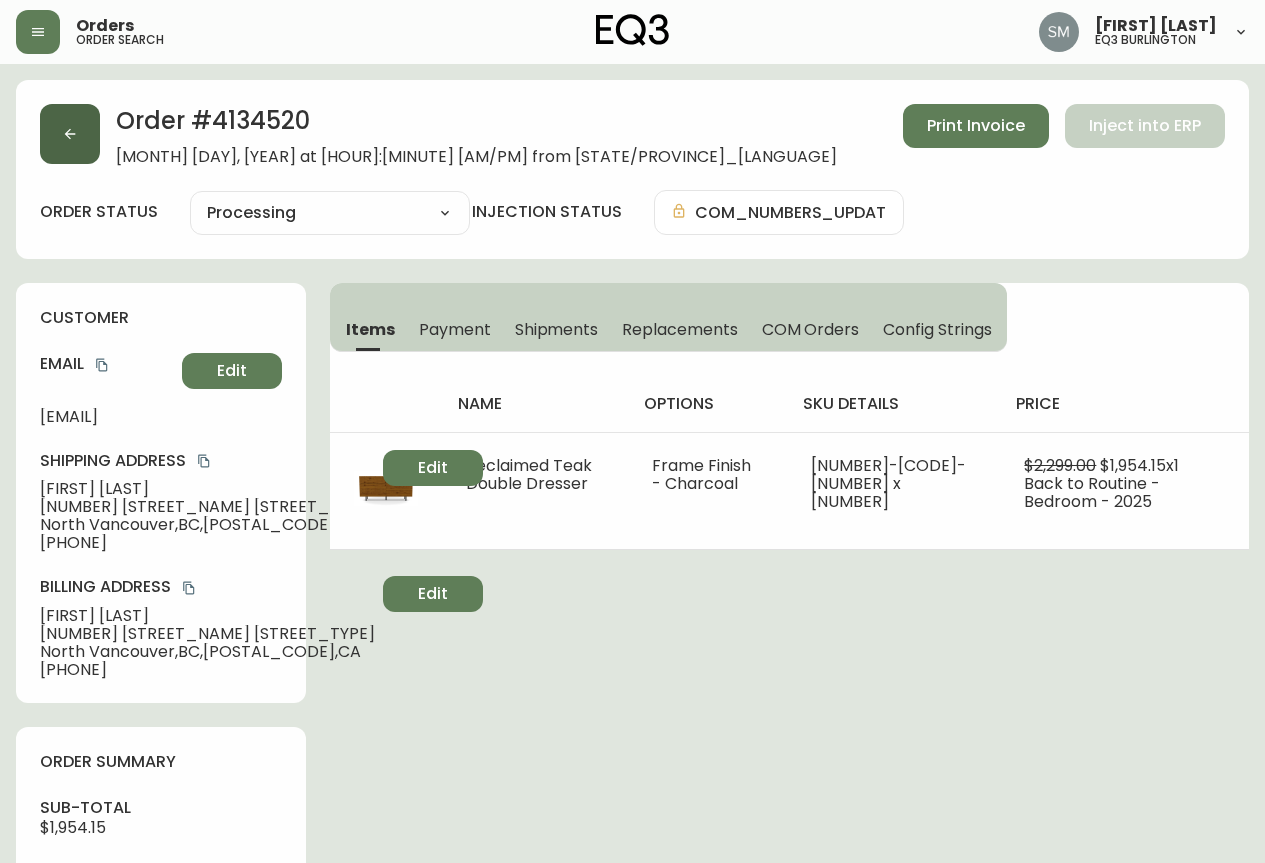 click at bounding box center (70, 134) 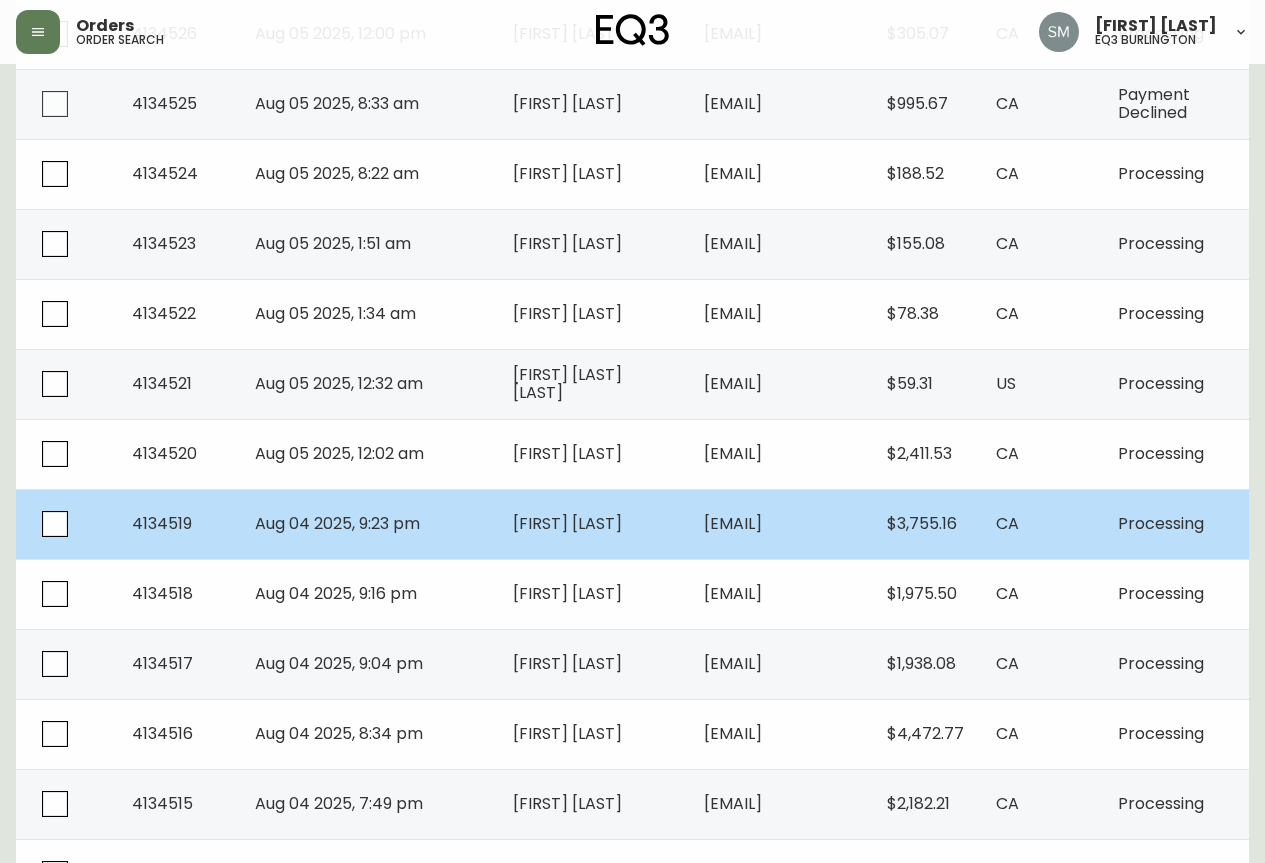 scroll, scrollTop: 600, scrollLeft: 0, axis: vertical 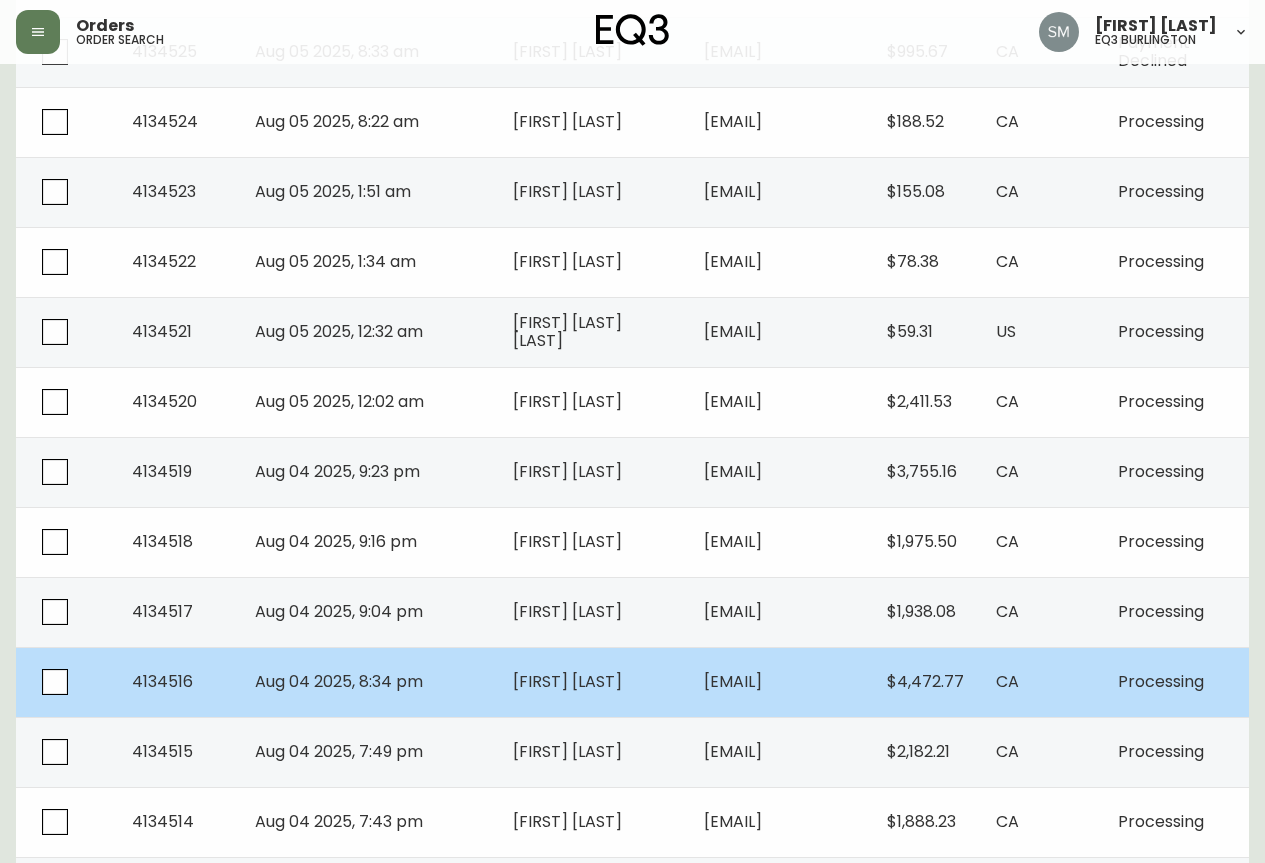 click on "[EMAIL]" at bounding box center [733, 681] 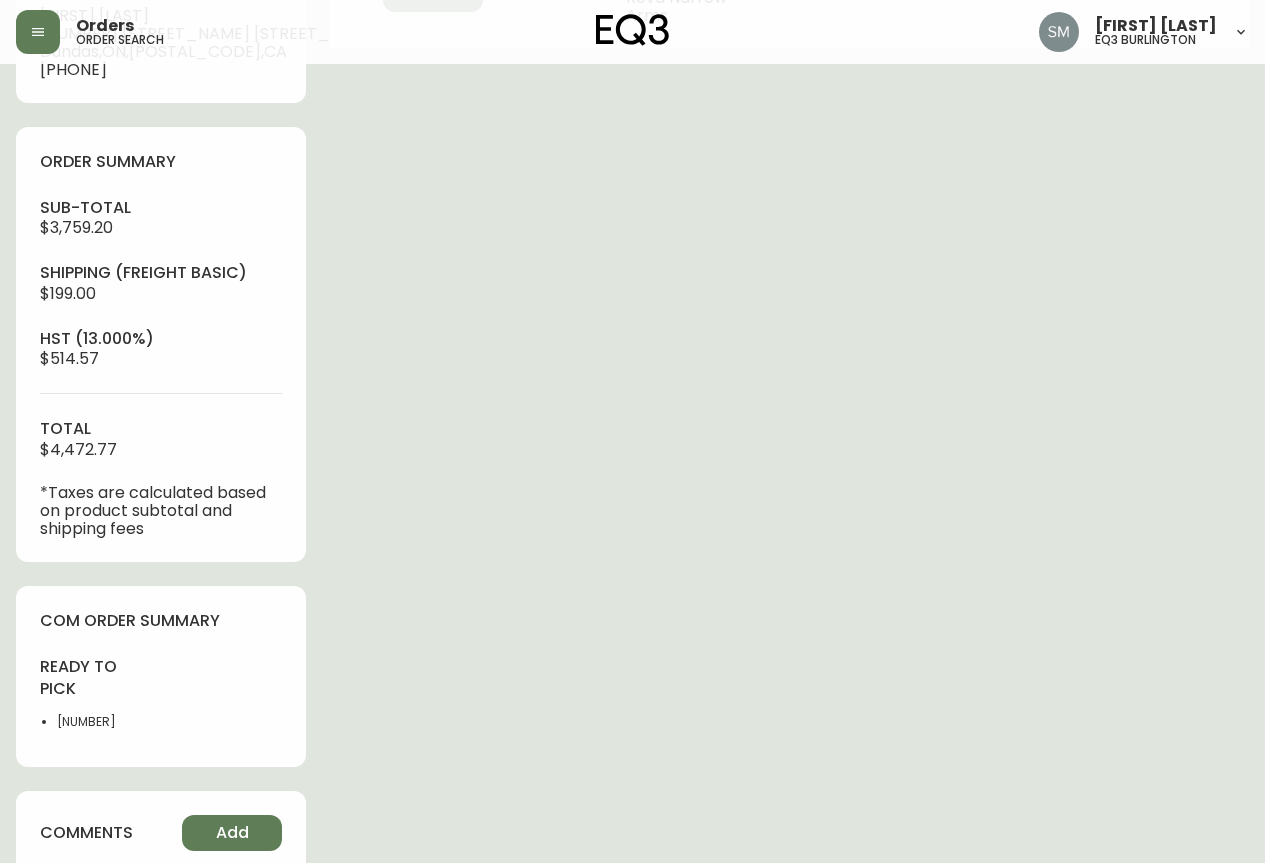 type on "Processing" 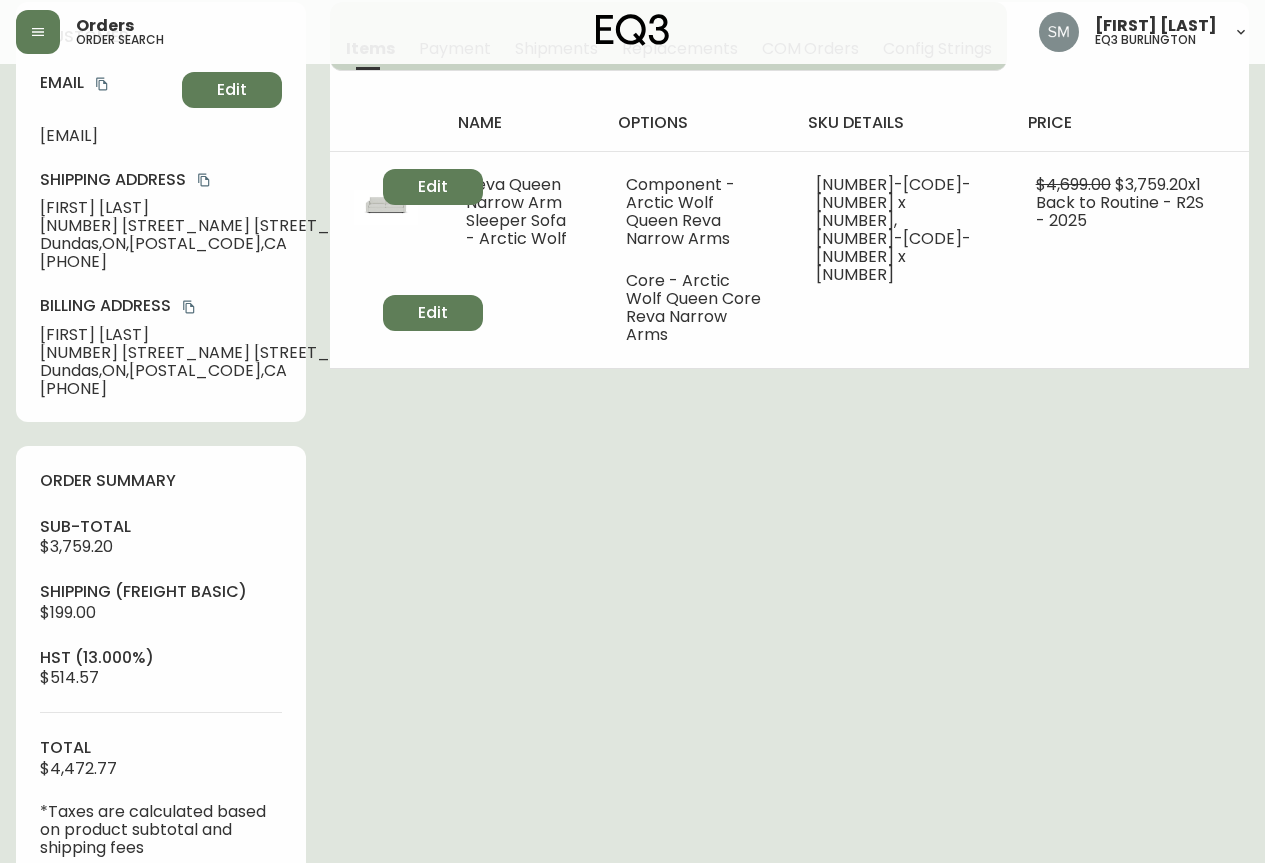 scroll, scrollTop: 200, scrollLeft: 0, axis: vertical 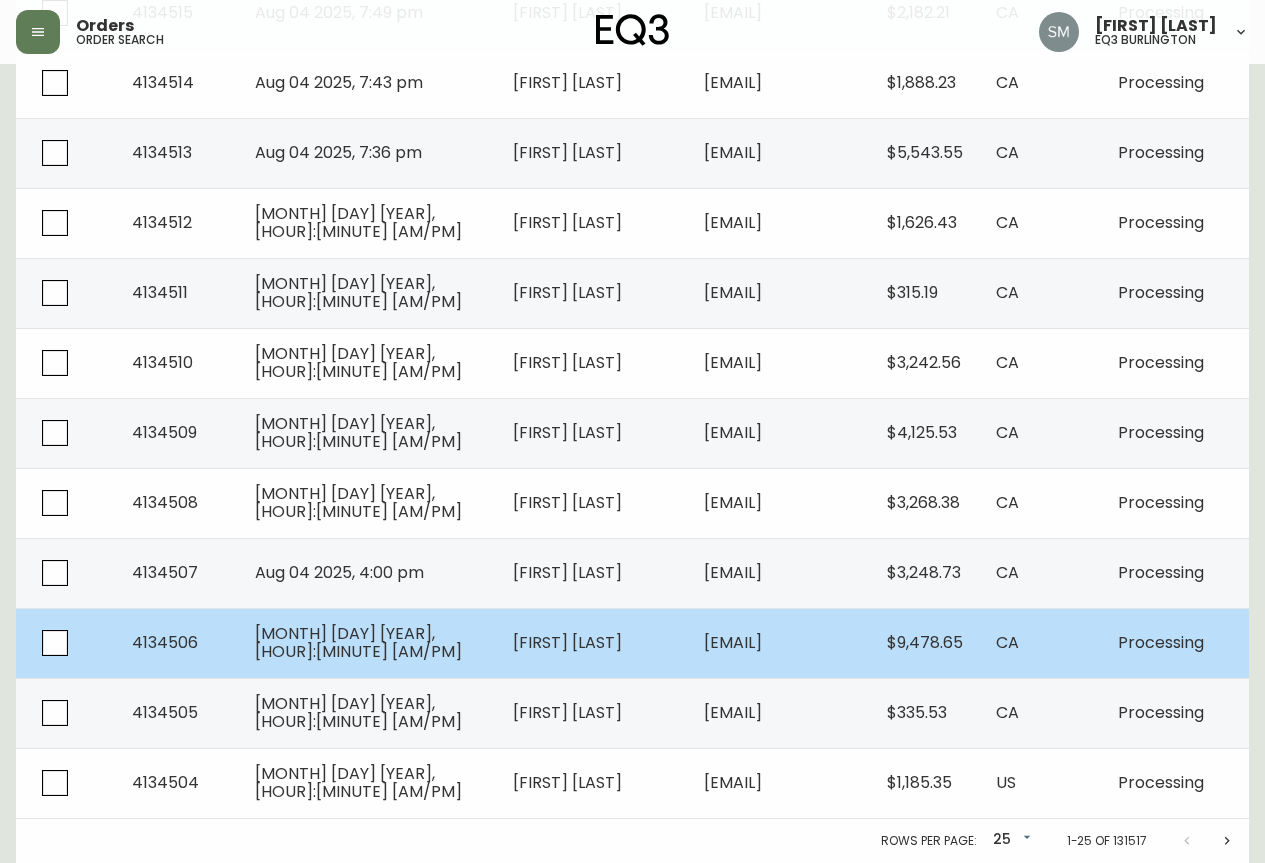 click on "[FIRST] [LAST]" at bounding box center (592, 643) 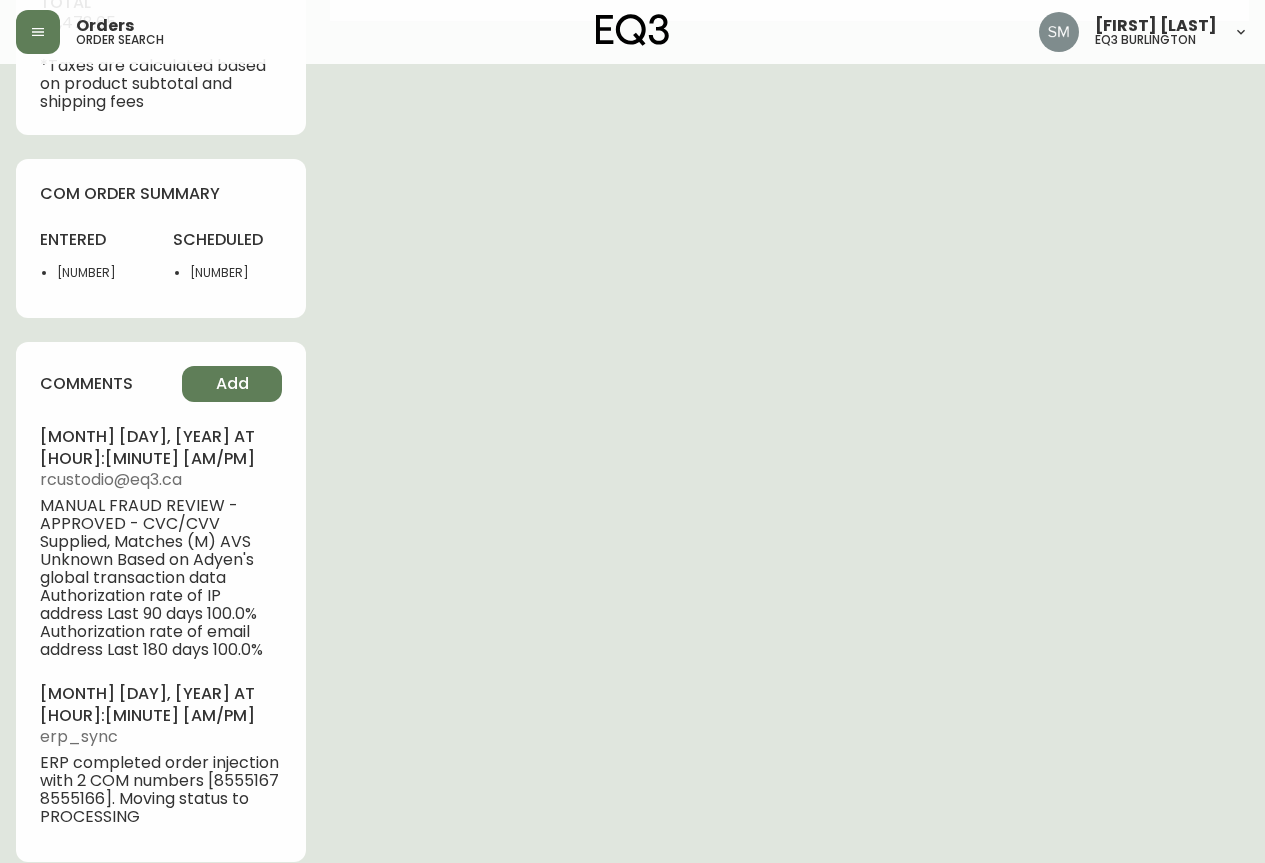 type on "Processing" 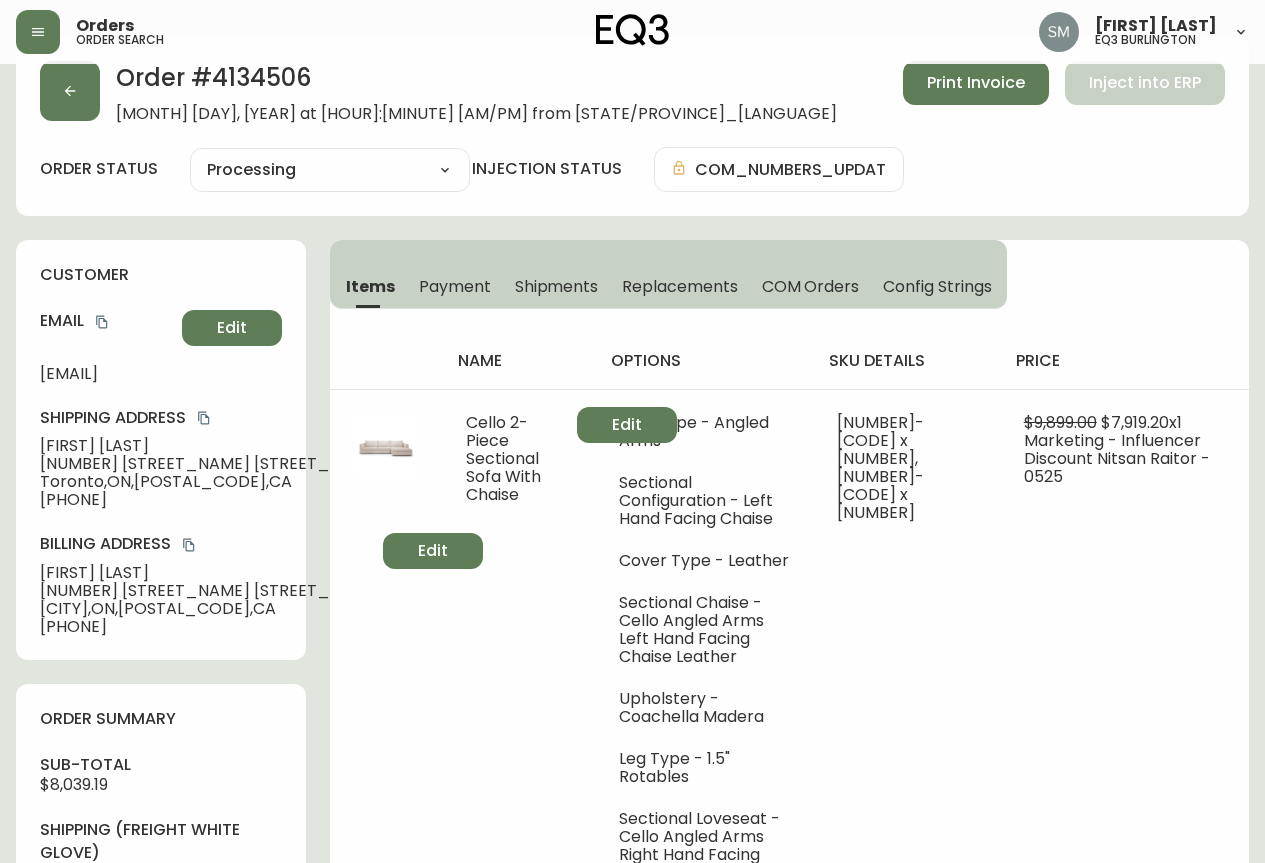 scroll, scrollTop: 0, scrollLeft: 0, axis: both 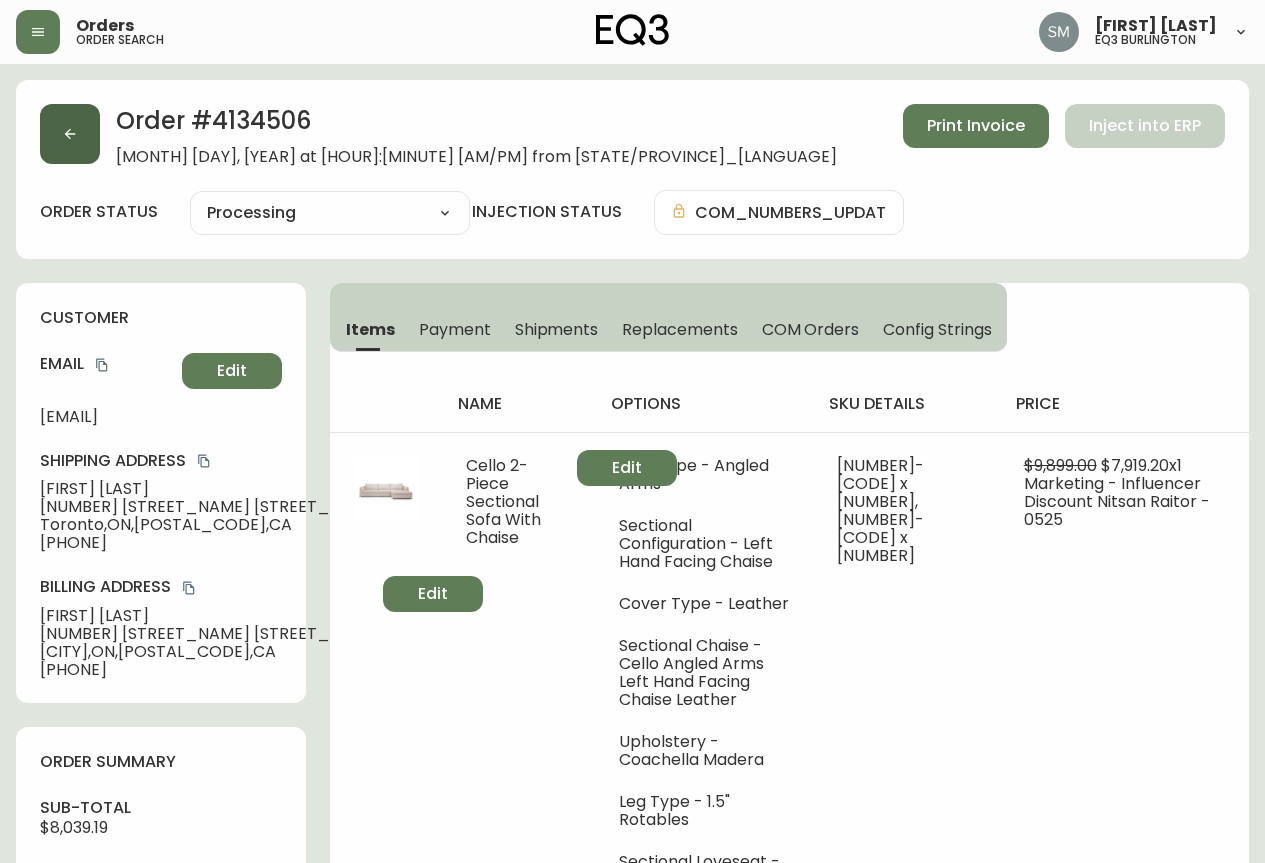 click at bounding box center [70, 134] 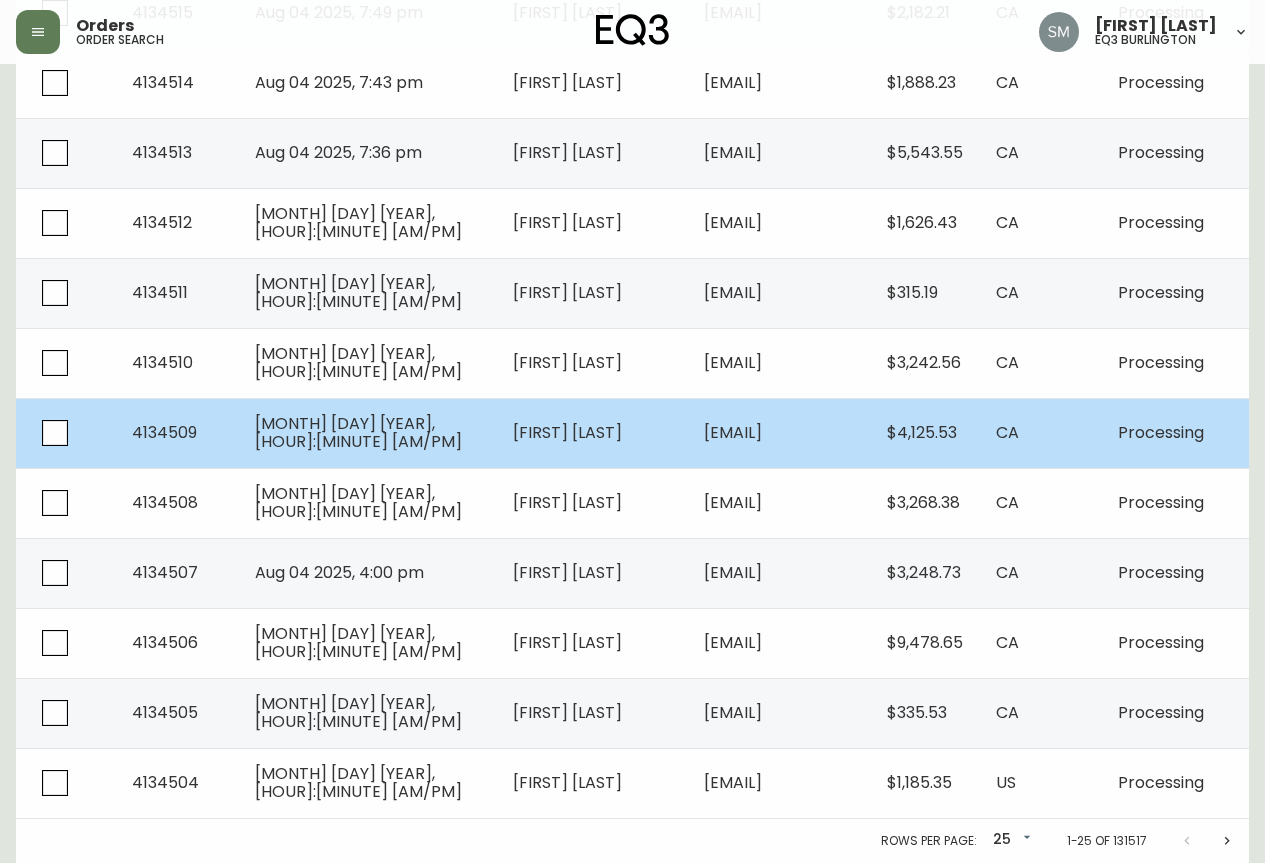 scroll, scrollTop: 1364, scrollLeft: 0, axis: vertical 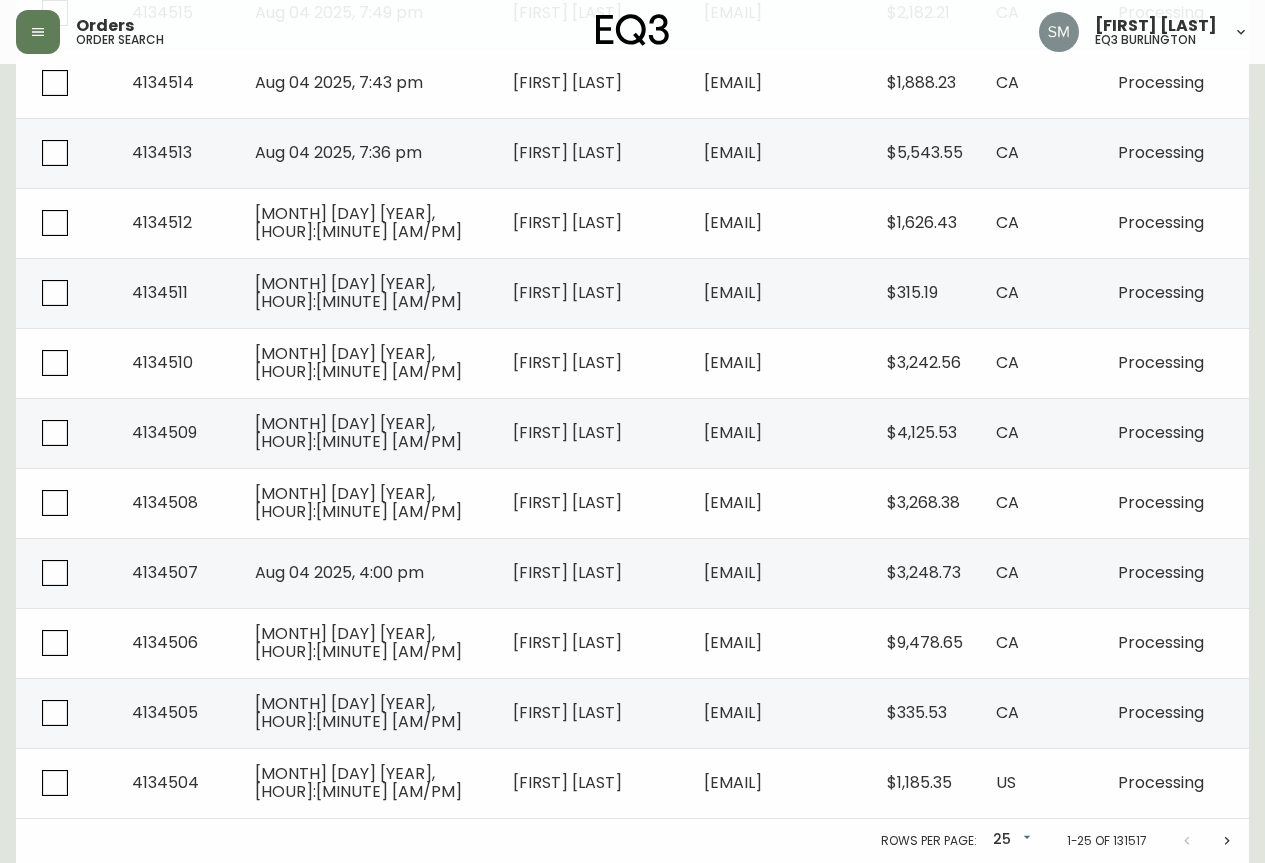 click 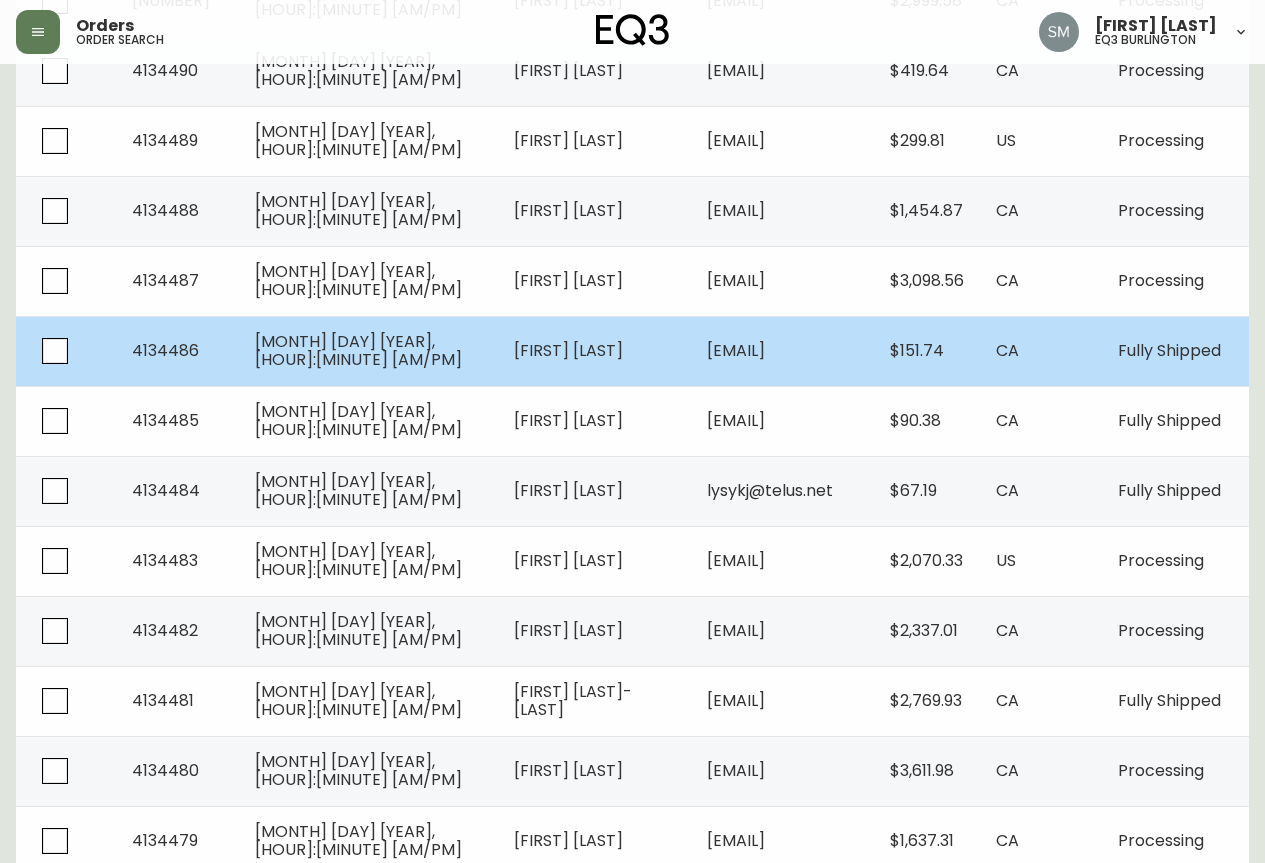 scroll, scrollTop: 1339, scrollLeft: 0, axis: vertical 